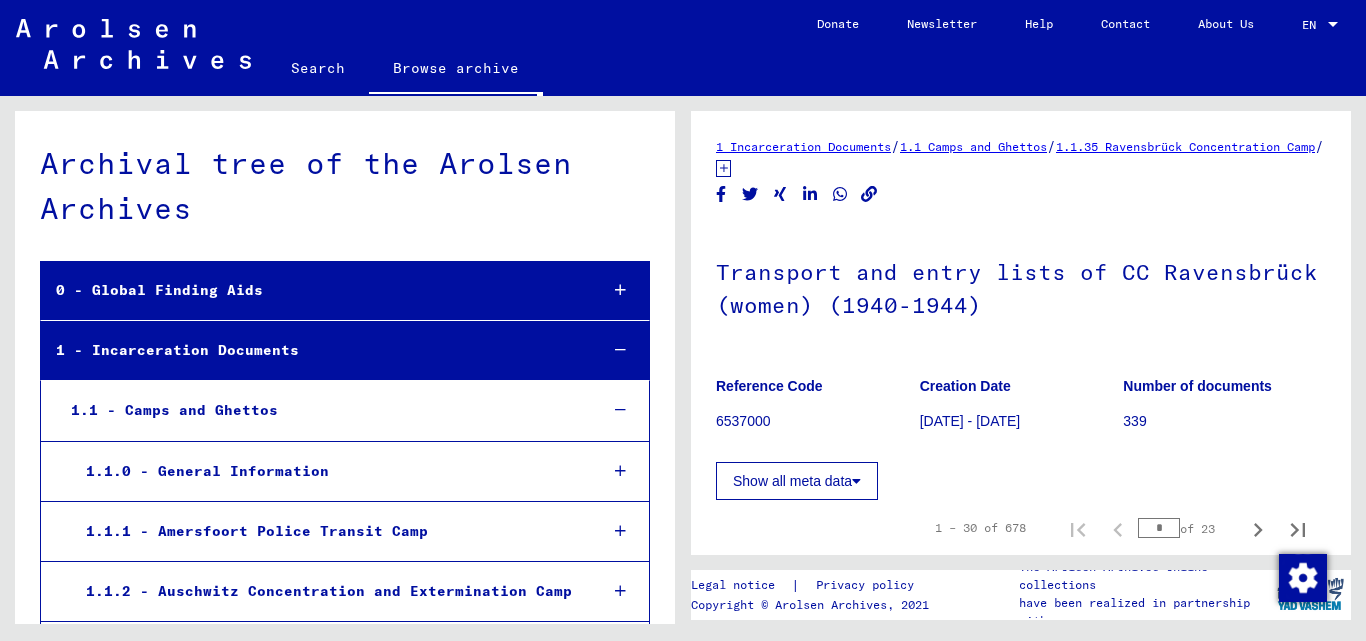scroll, scrollTop: 0, scrollLeft: 0, axis: both 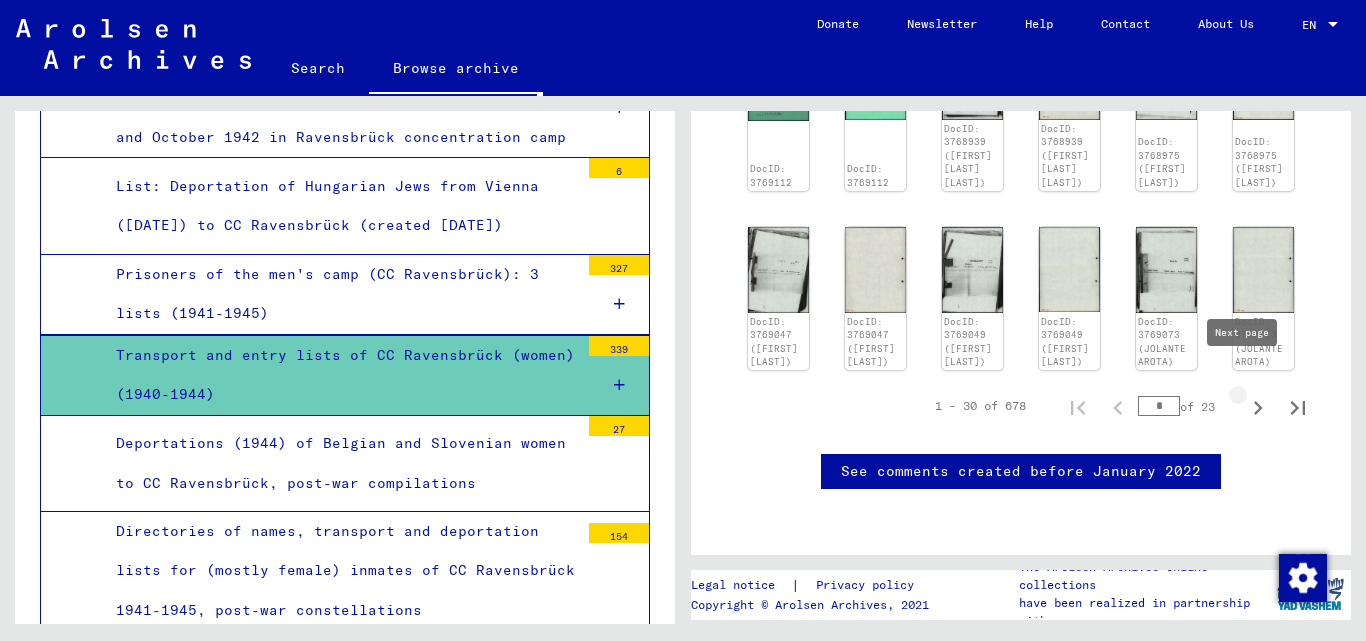 click 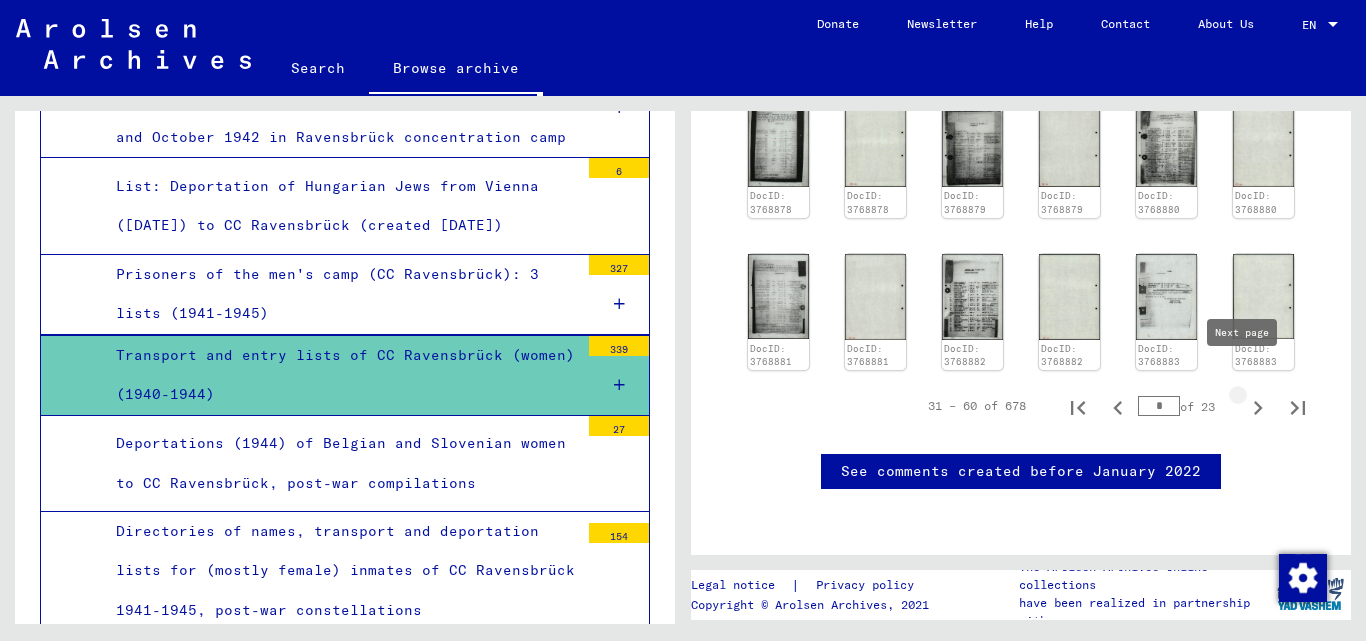 type on "*" 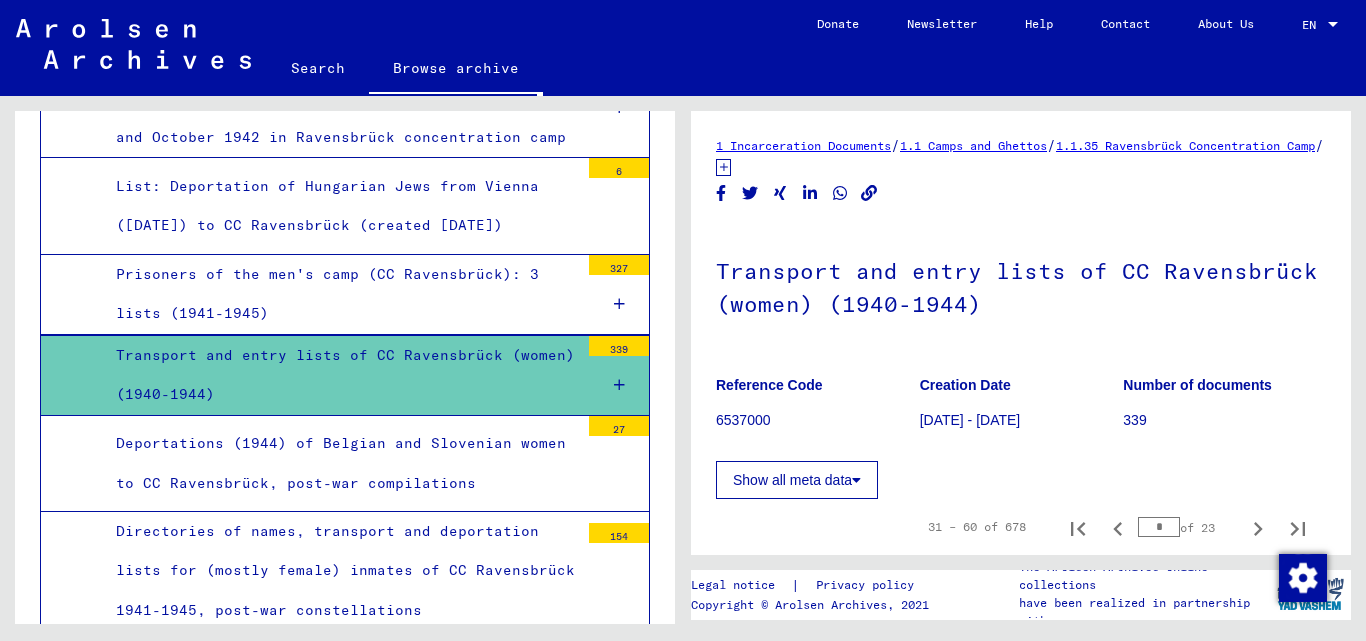 scroll, scrollTop: 101, scrollLeft: 0, axis: vertical 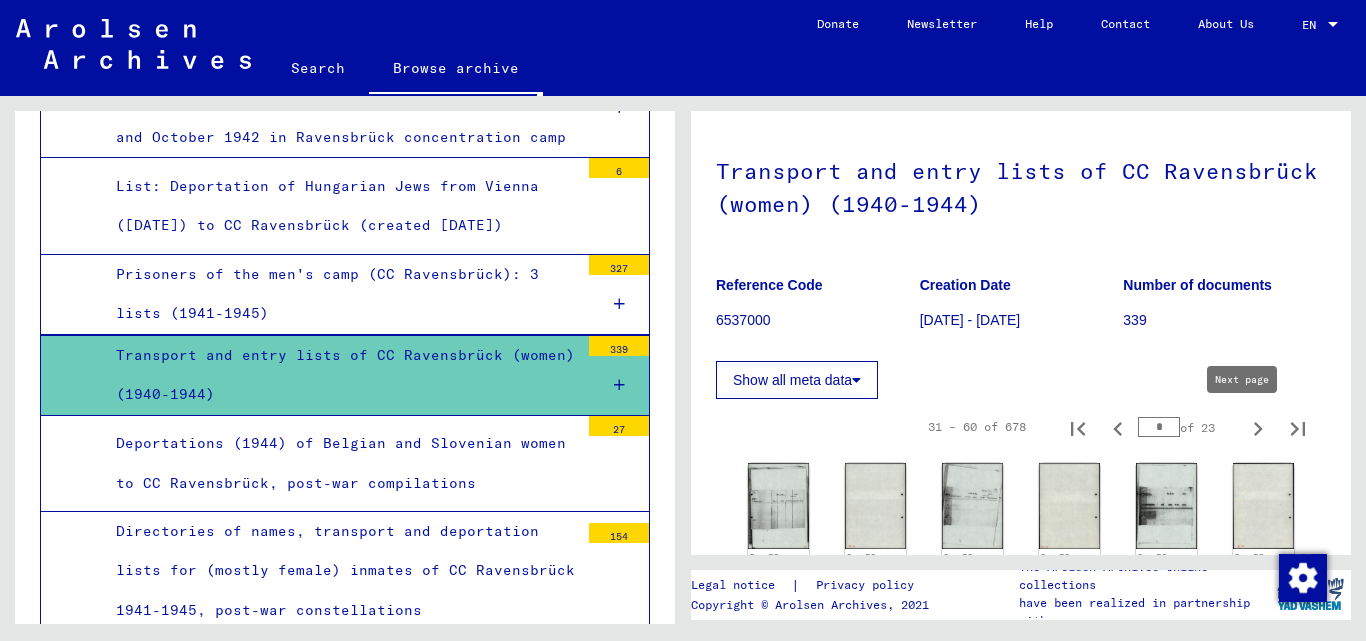 click 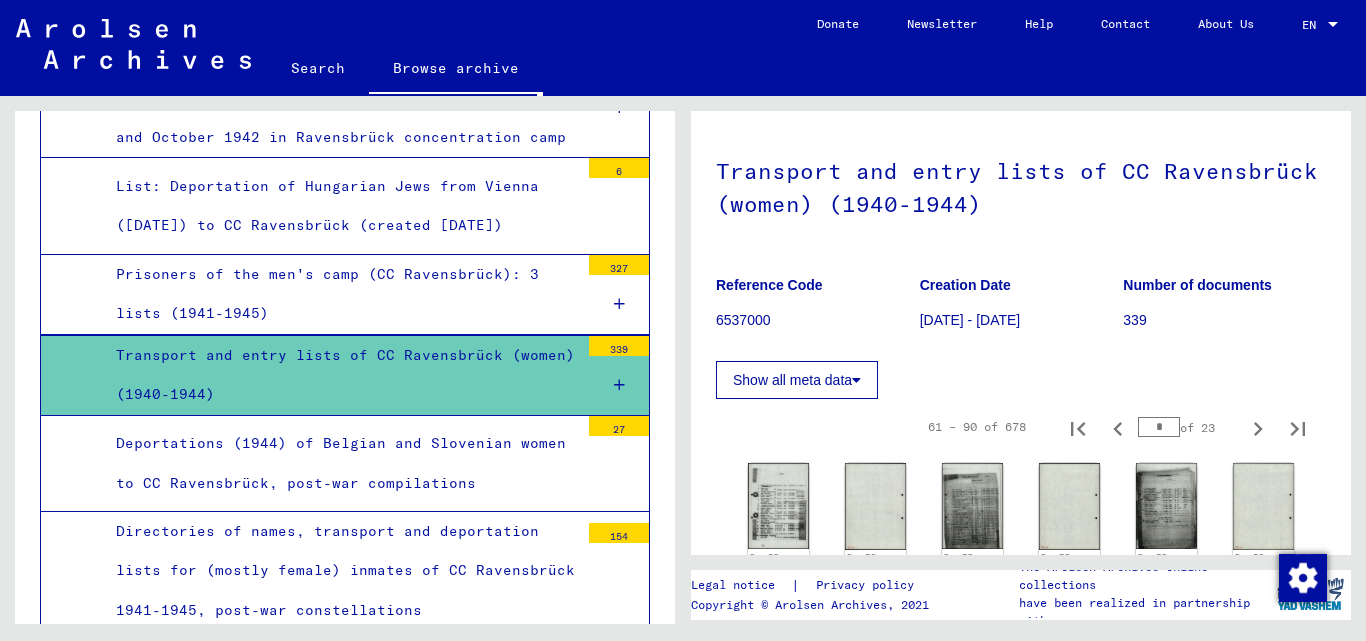 click 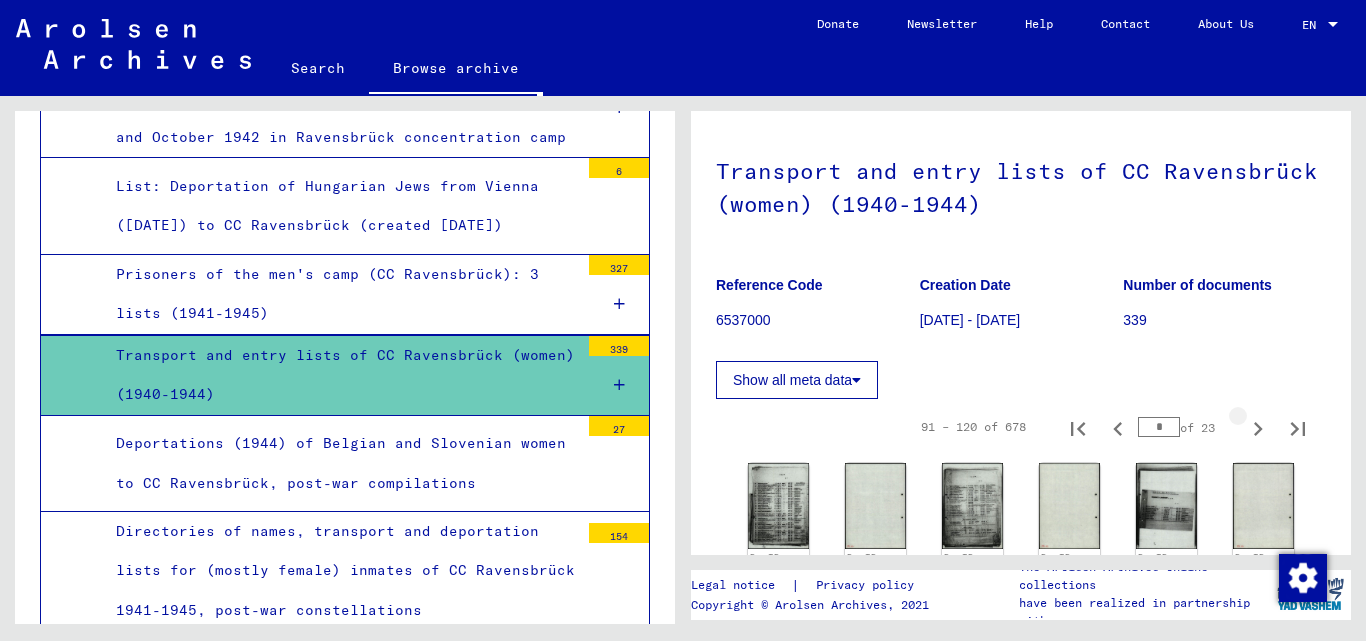 type on "*" 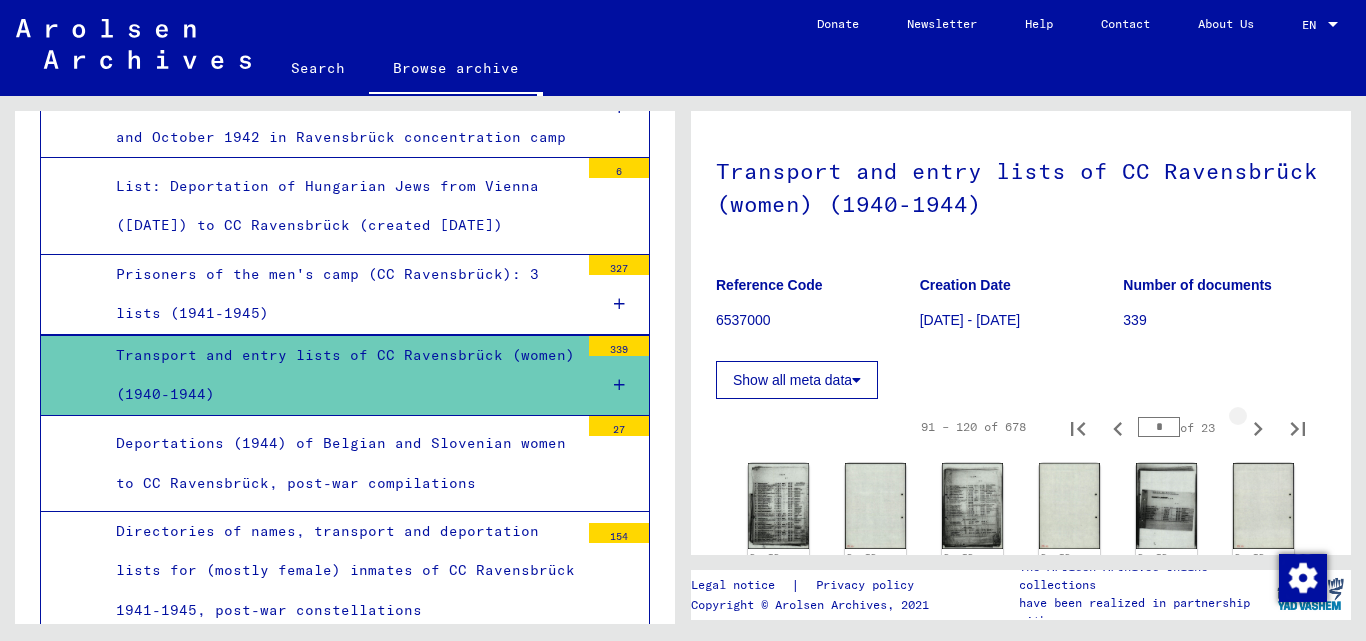 click 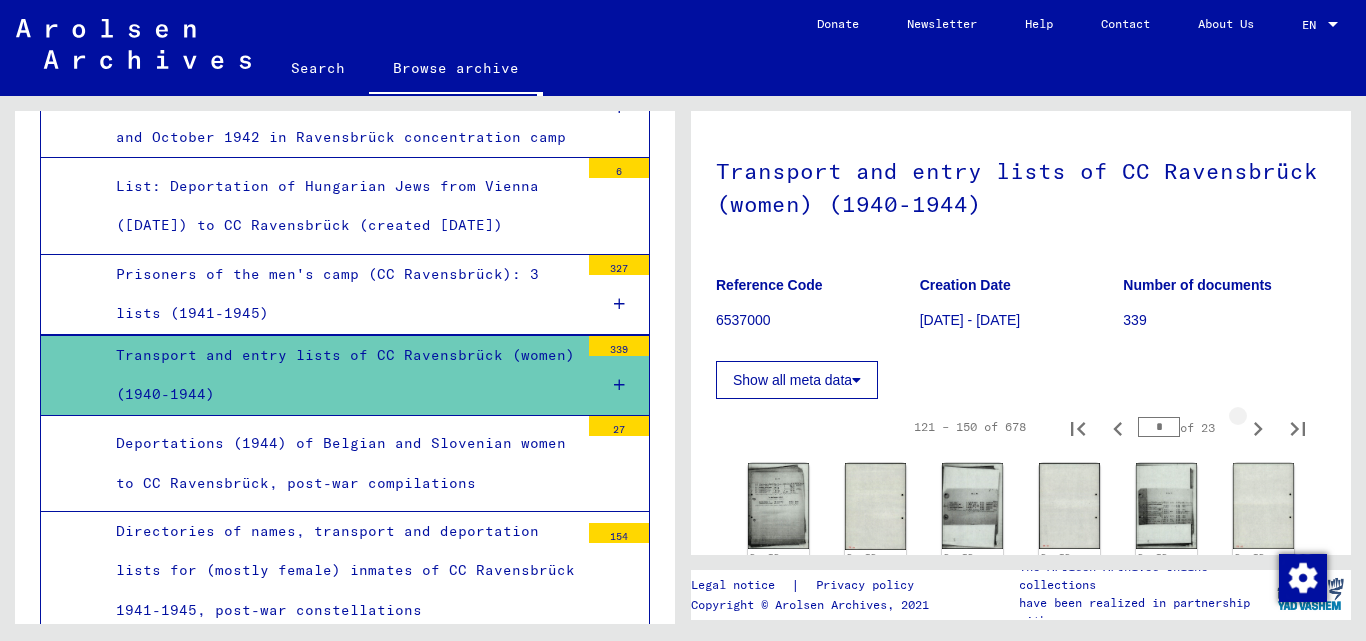 click 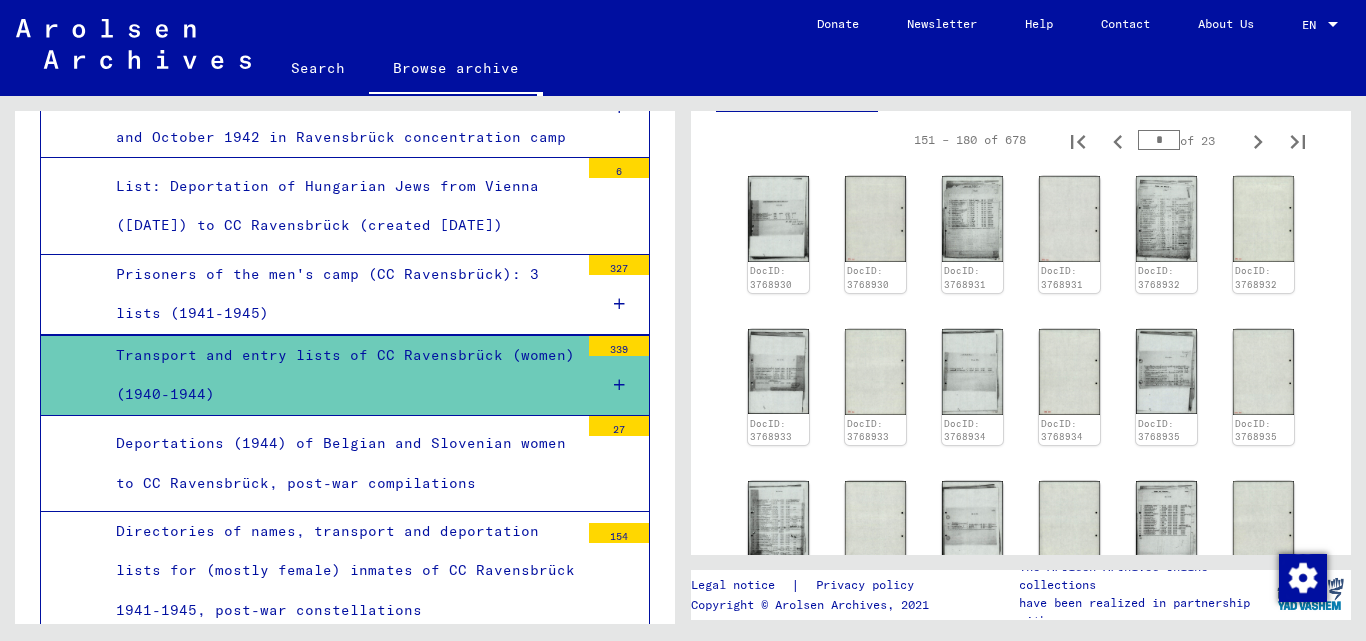 scroll, scrollTop: 401, scrollLeft: 0, axis: vertical 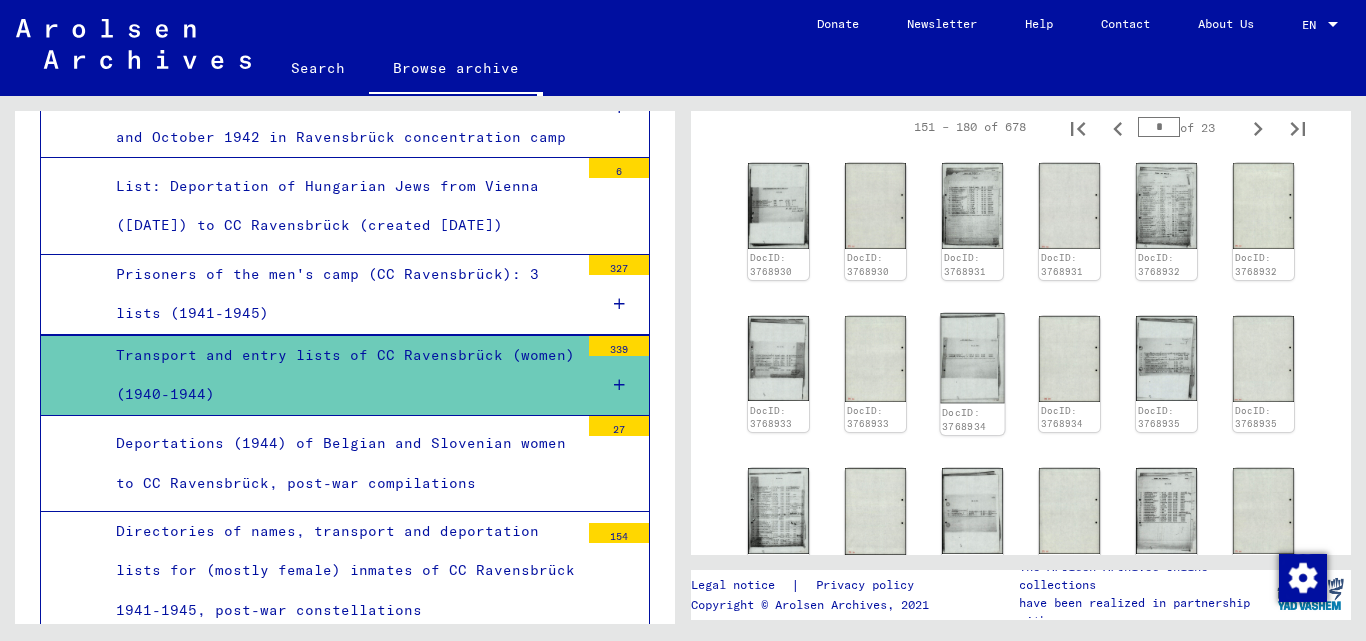 click 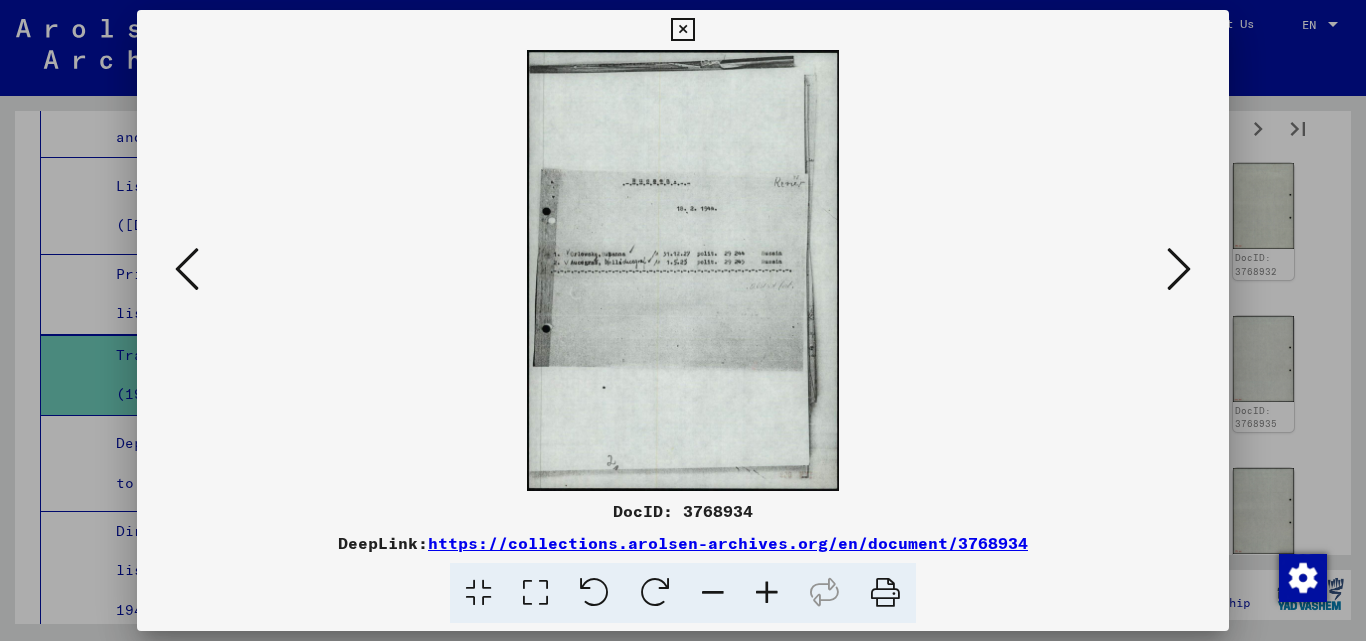 click at bounding box center (767, 593) 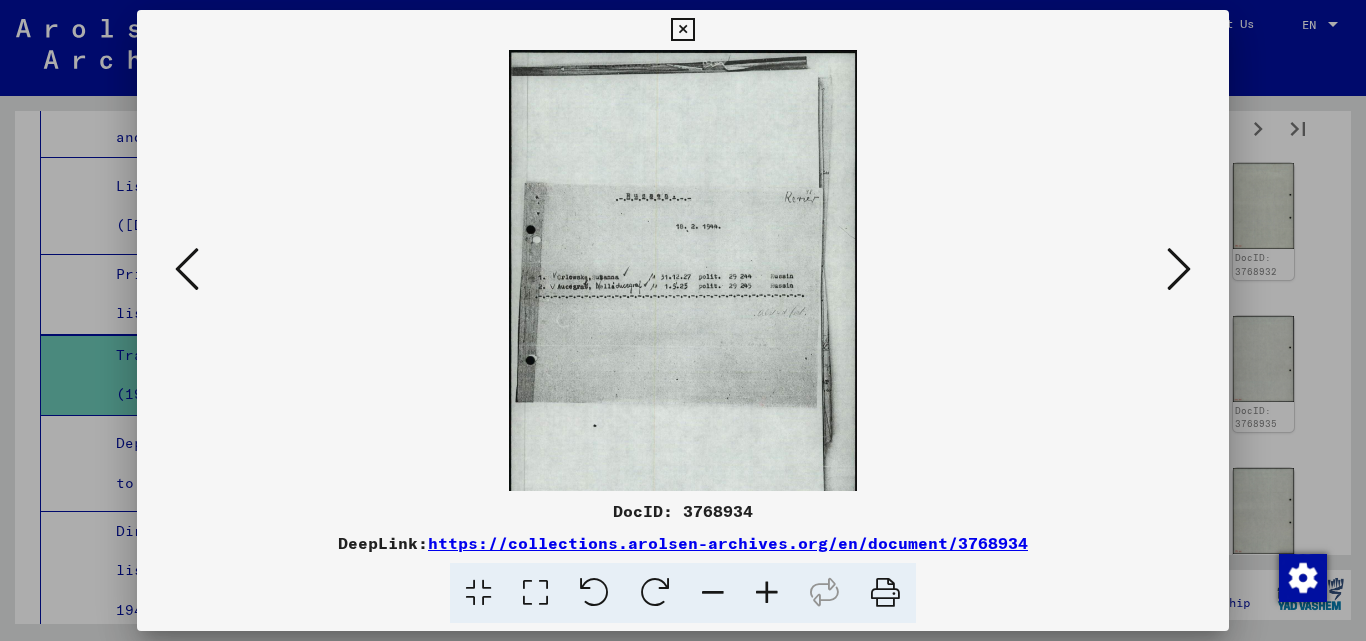 click at bounding box center [767, 593] 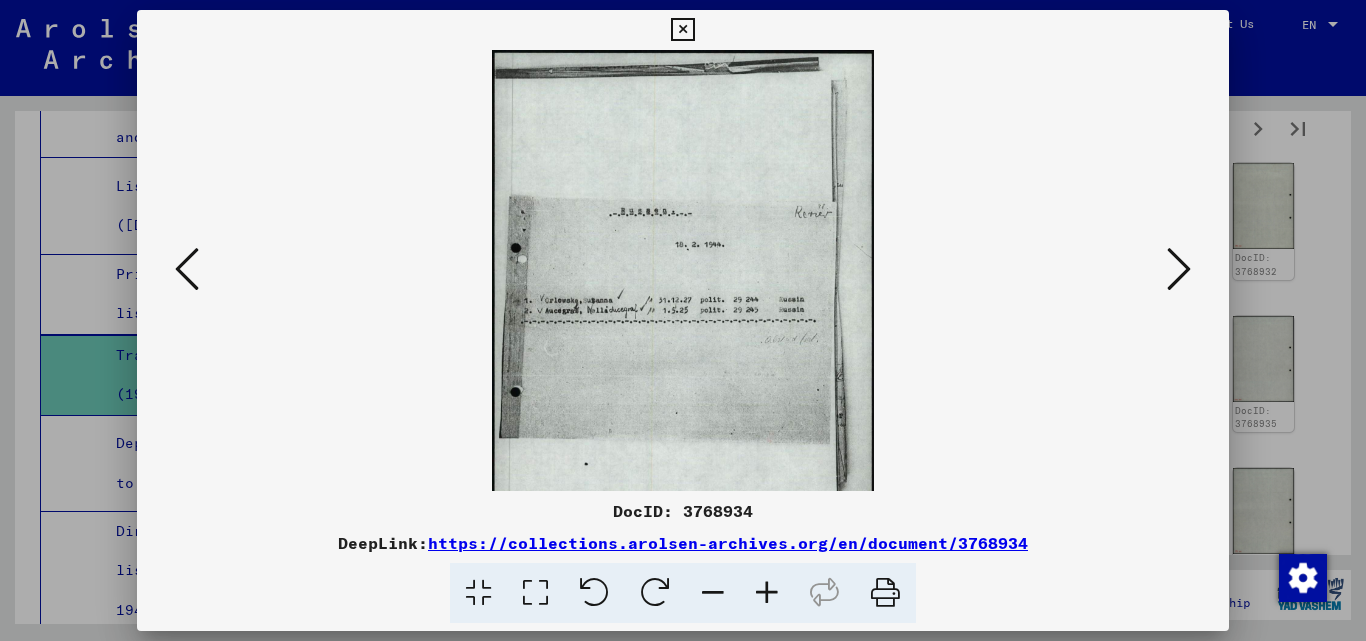 click at bounding box center [767, 593] 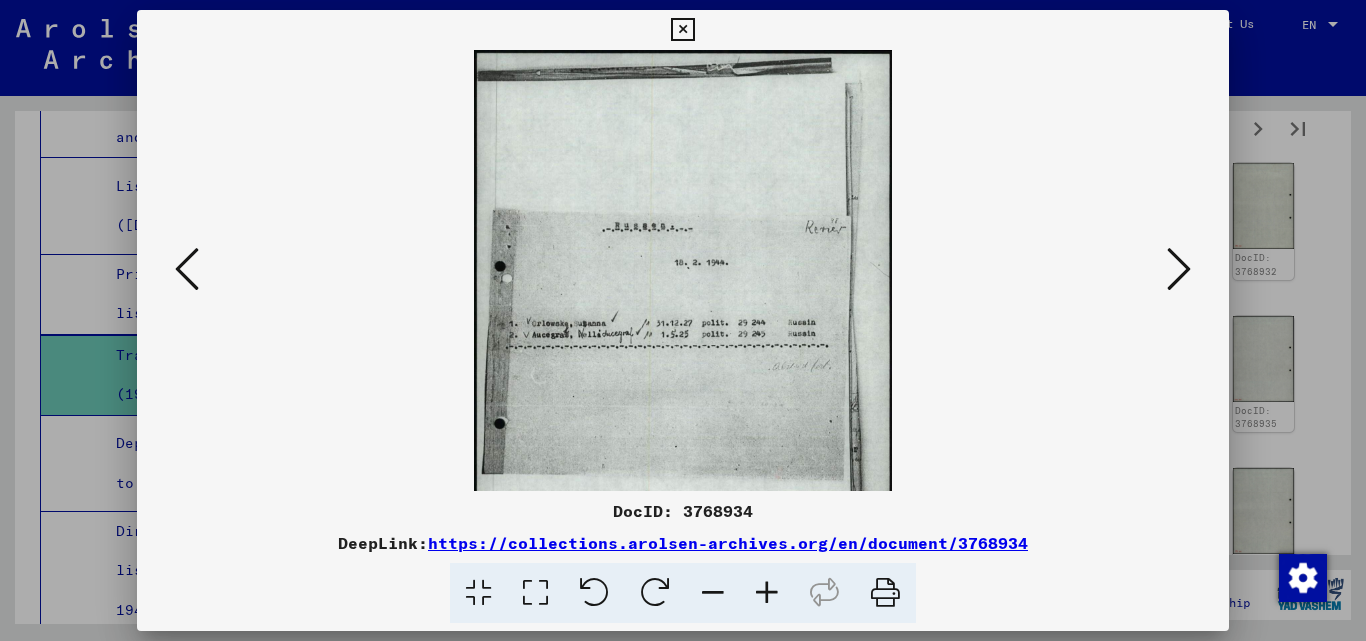 click at bounding box center [767, 593] 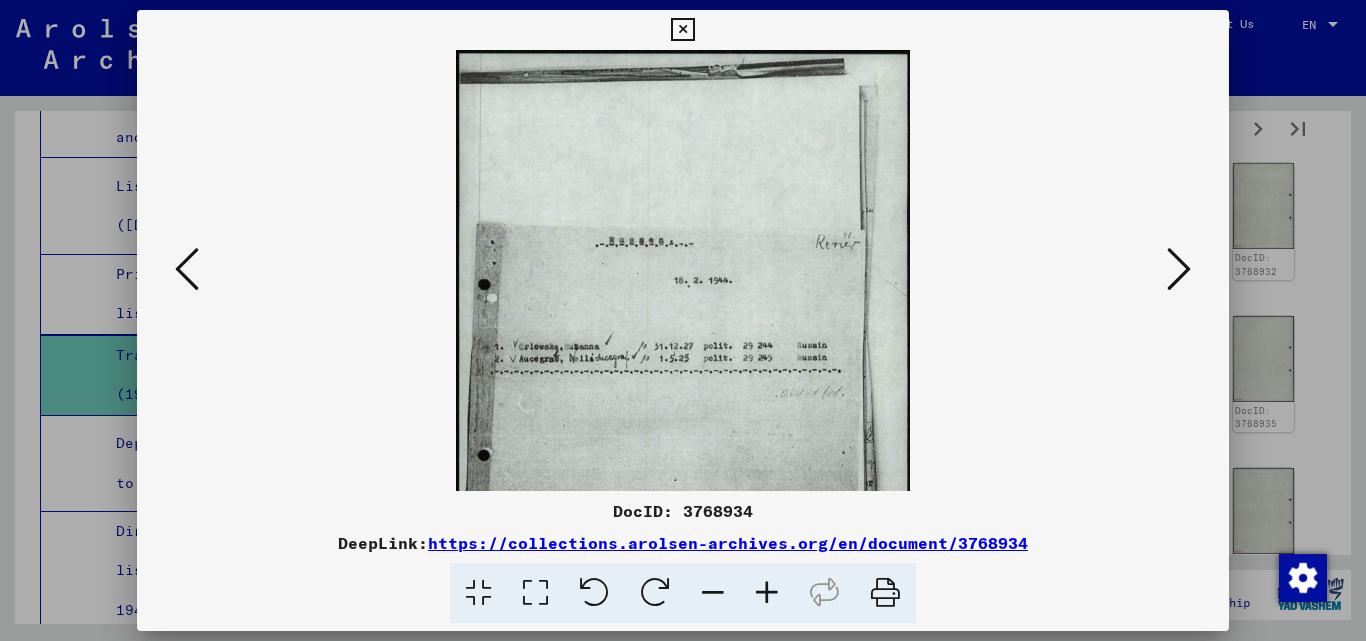 click at bounding box center [683, 320] 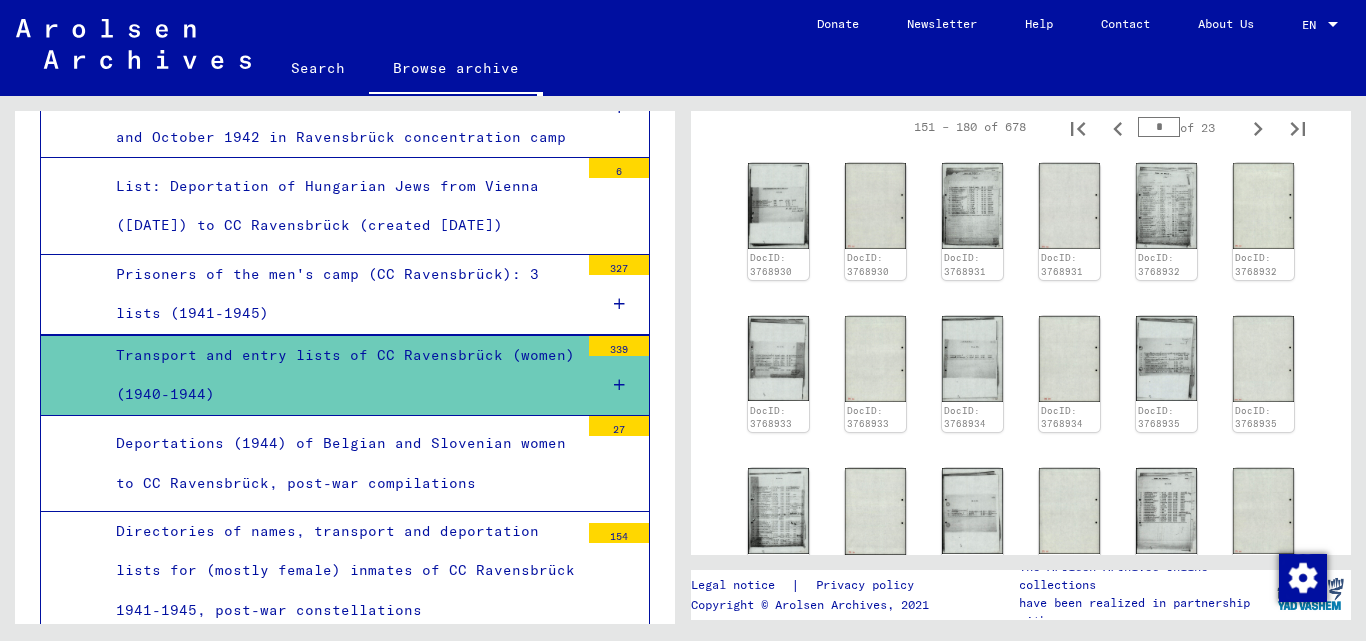 click on "Transport and entry lists of CC Ravensbrück (women) (1940-1944)" at bounding box center (340, 375) 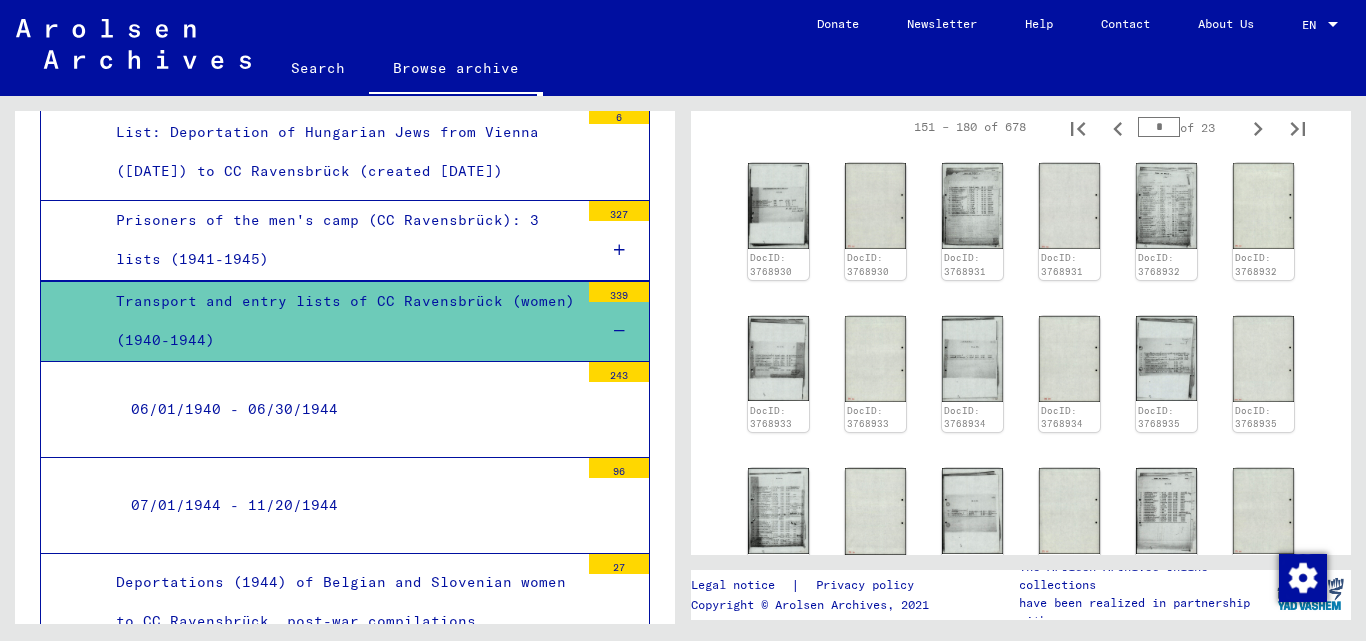 scroll, scrollTop: 9135, scrollLeft: 0, axis: vertical 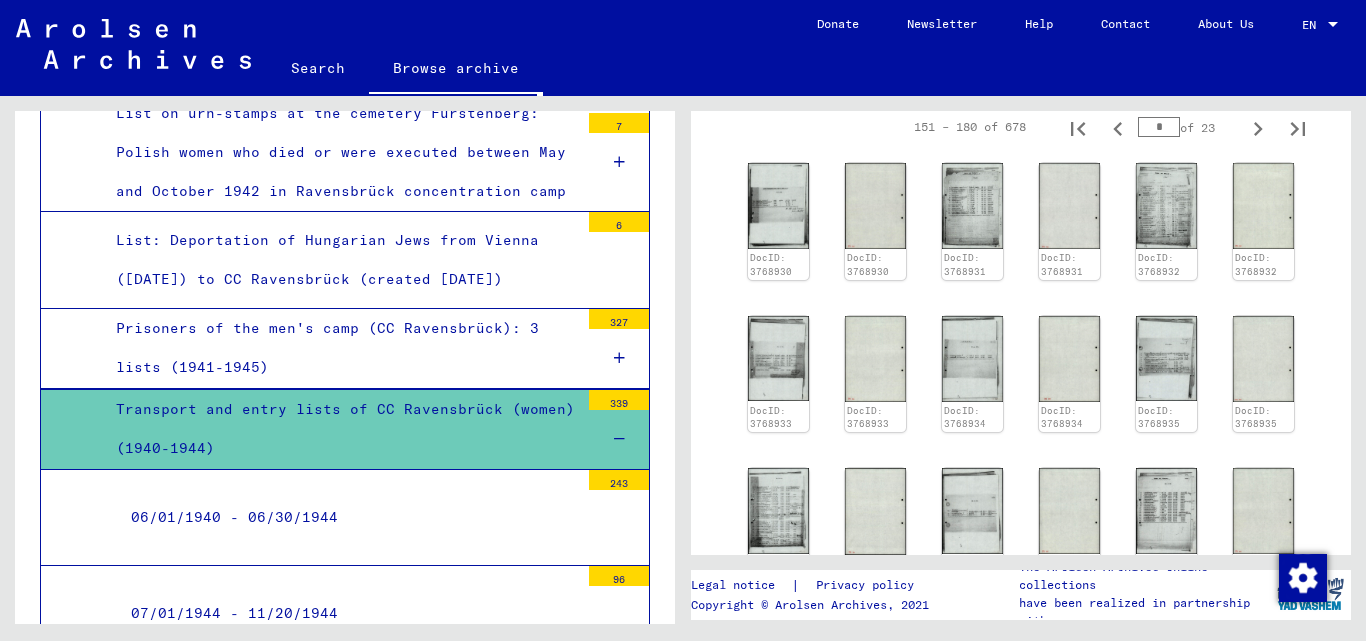 click on "Transport and entry lists of CC Ravensbrück (women) (1940-1944)" at bounding box center (340, 429) 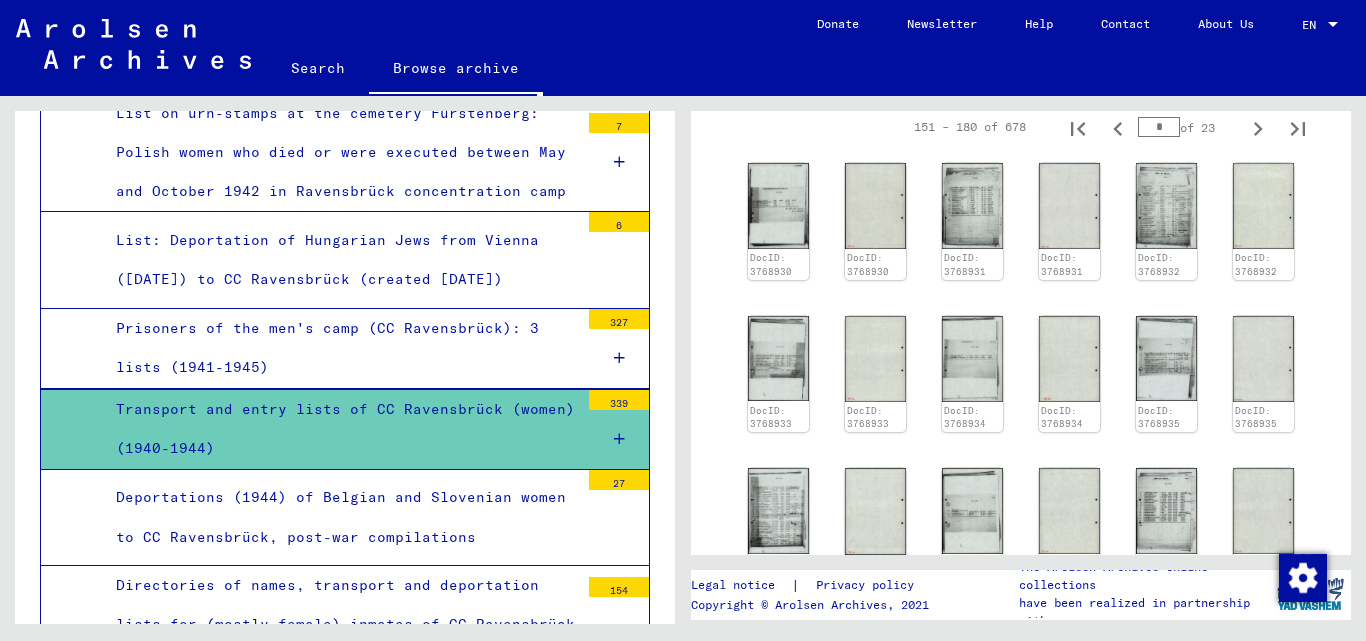 click on "Transport and entry lists of CC Ravensbrück (women) (1940-1944)" at bounding box center [340, 429] 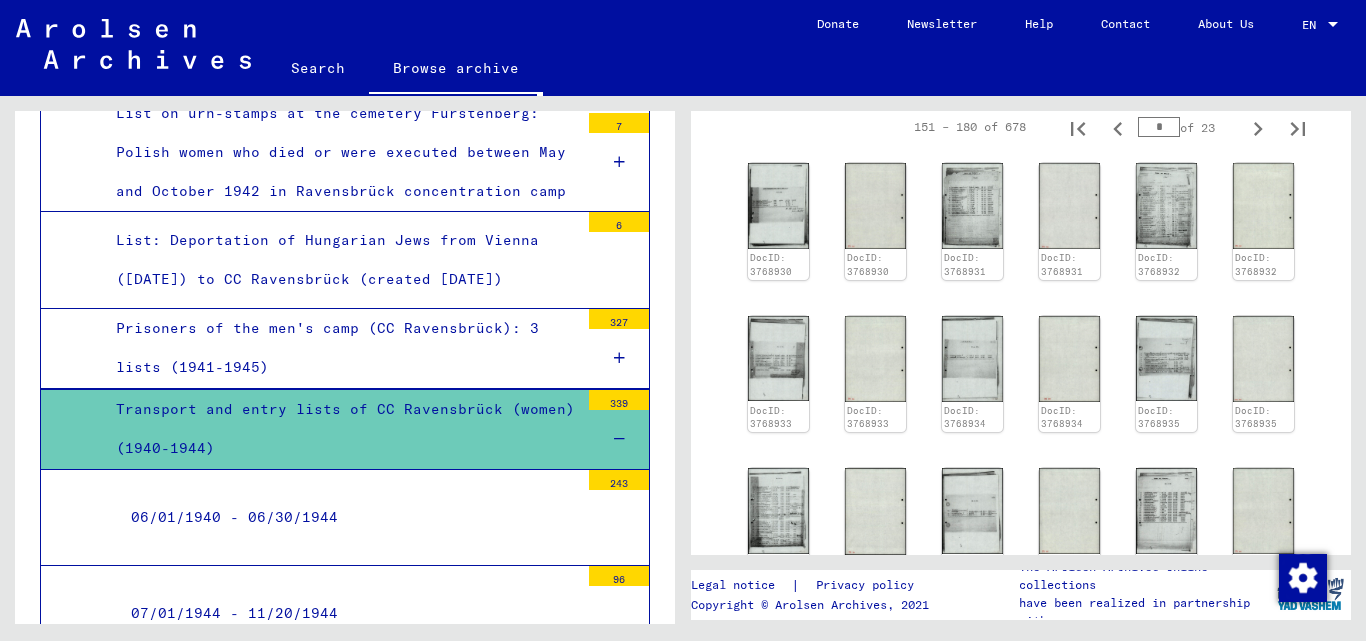 click on "Transport and entry lists of CC Ravensbrück (women) (1940-1944)" at bounding box center [340, 429] 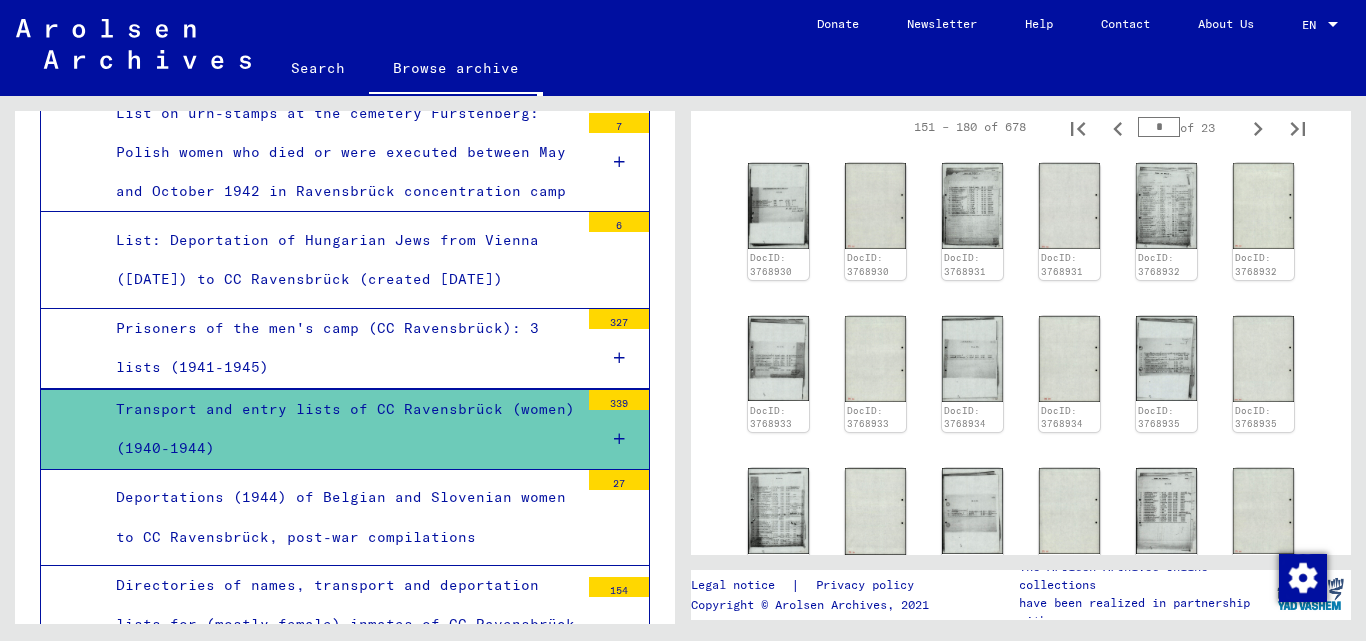 click at bounding box center (619, 439) 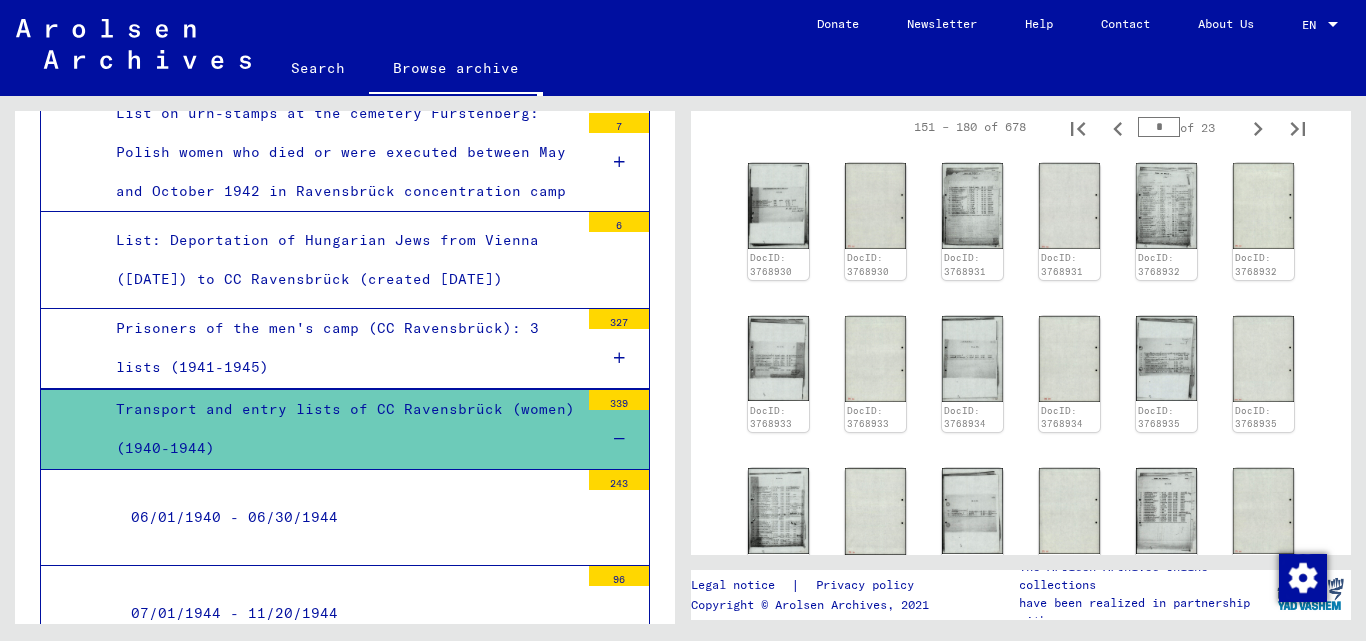click on "Transport and entry lists of CC Ravensbrück (women) (1940-1944)" at bounding box center [340, 429] 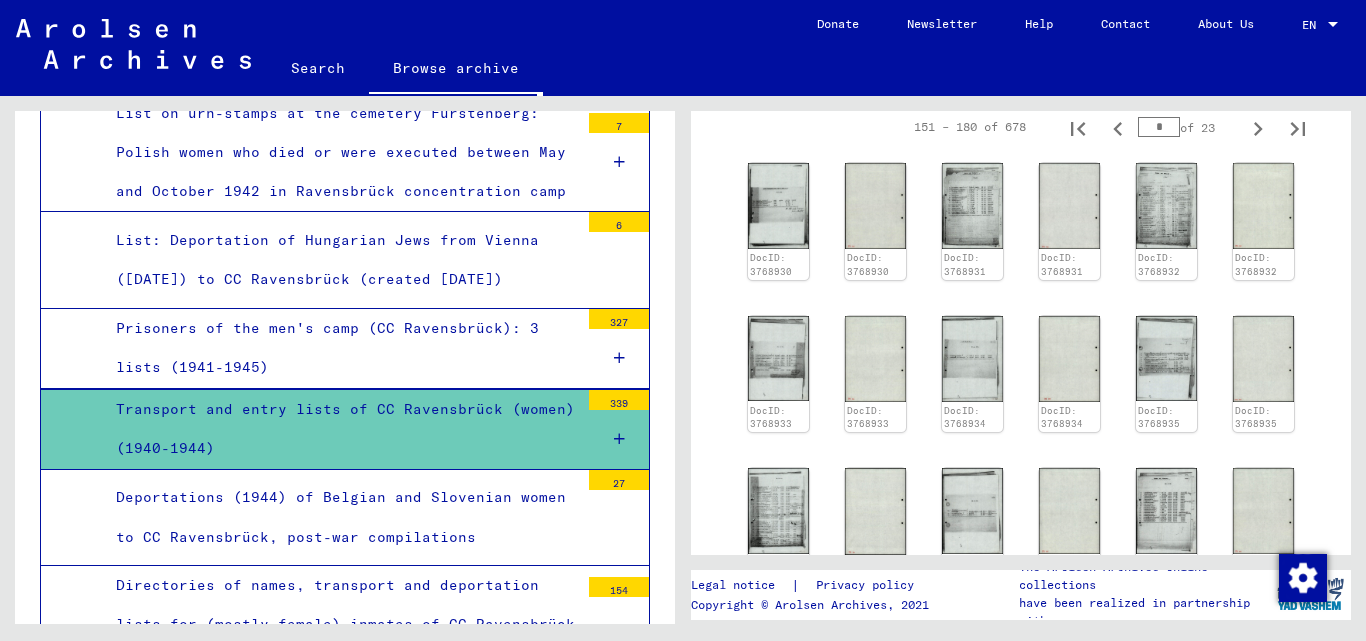 click on "Transport and entry lists of CC Ravensbrück (women) (1940-1944)" at bounding box center (340, 429) 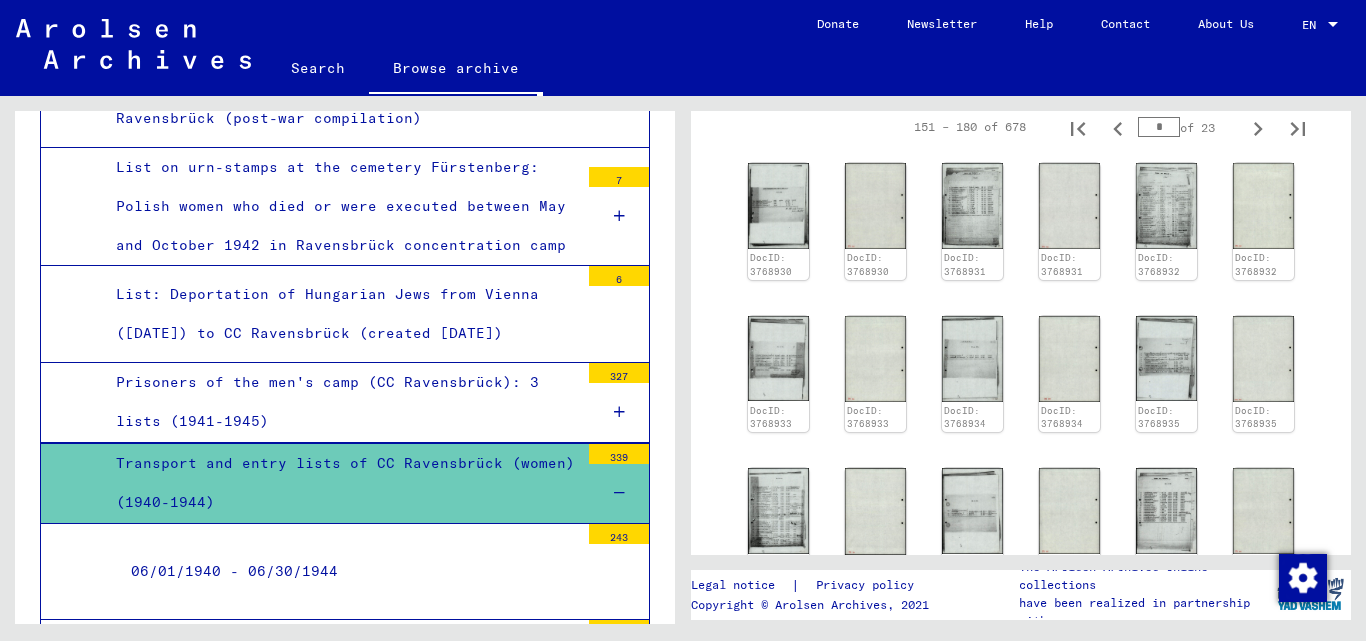 scroll, scrollTop: 9035, scrollLeft: 0, axis: vertical 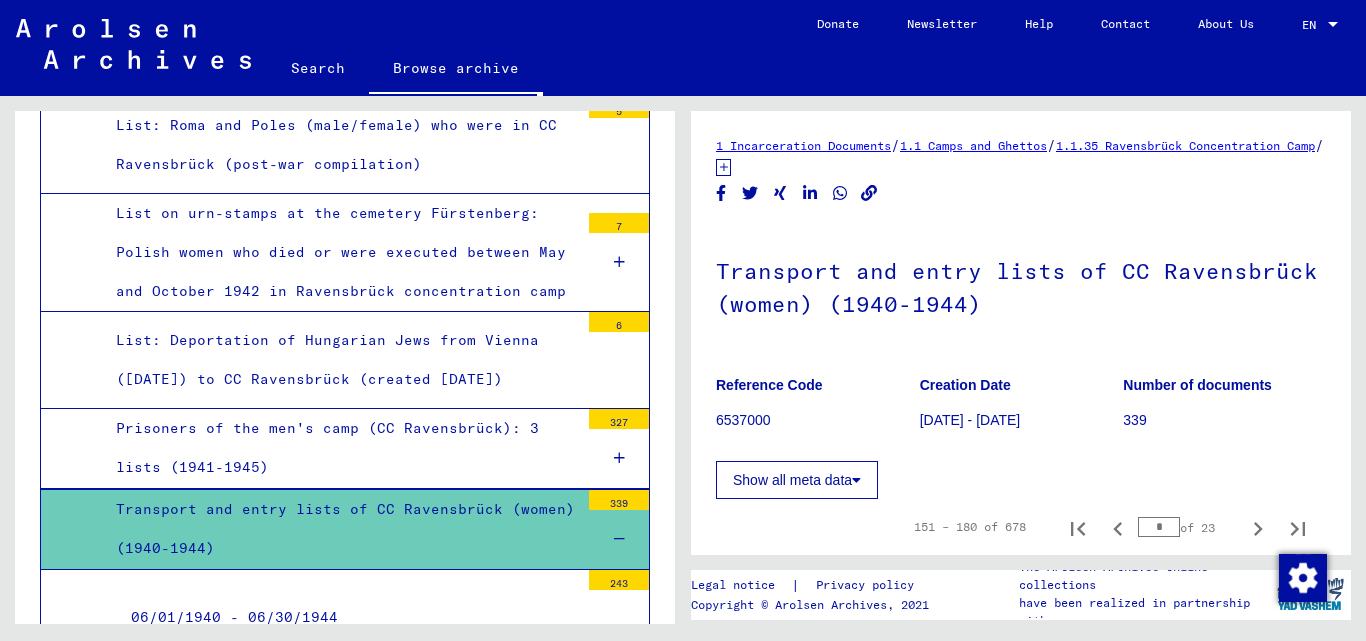 click 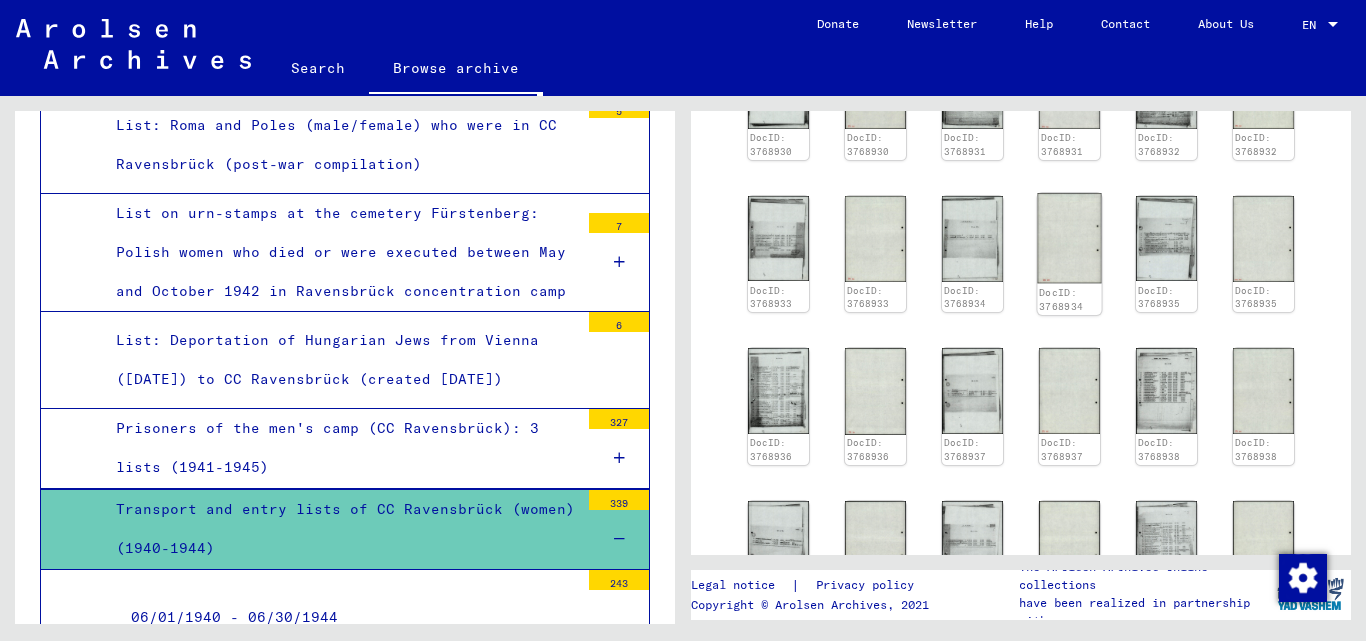 scroll, scrollTop: 1100, scrollLeft: 0, axis: vertical 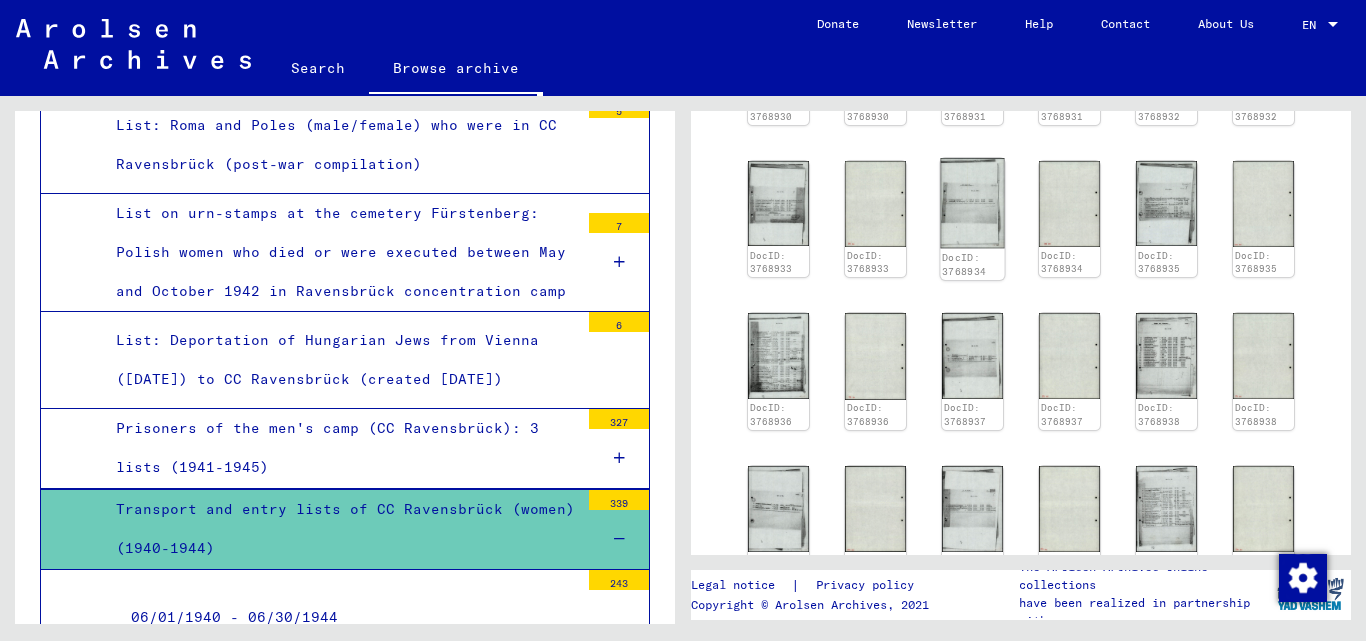 click 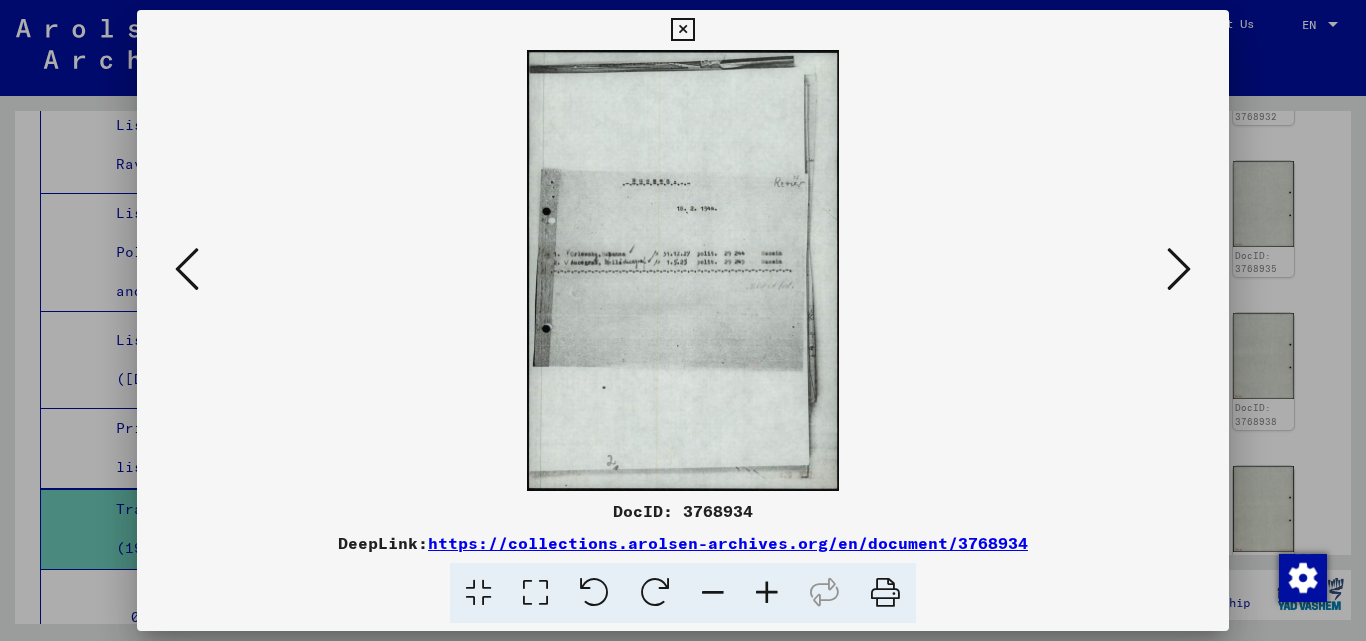 click at bounding box center [767, 593] 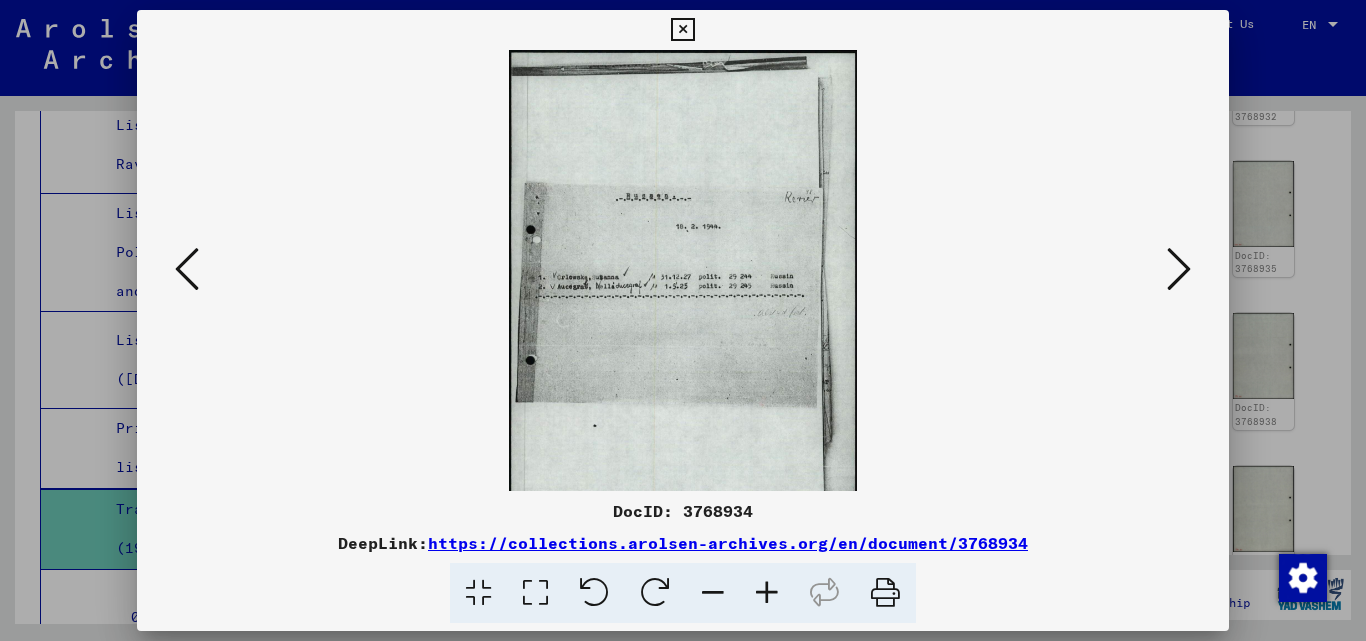 click at bounding box center [767, 593] 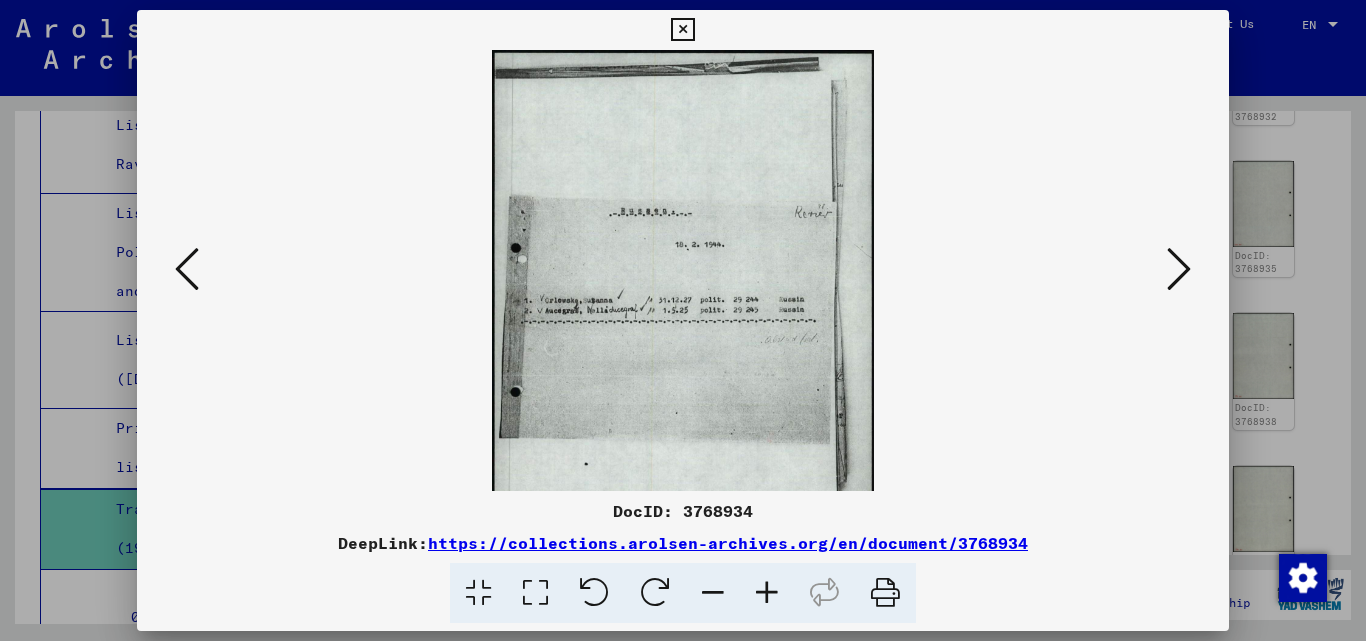 click at bounding box center [767, 593] 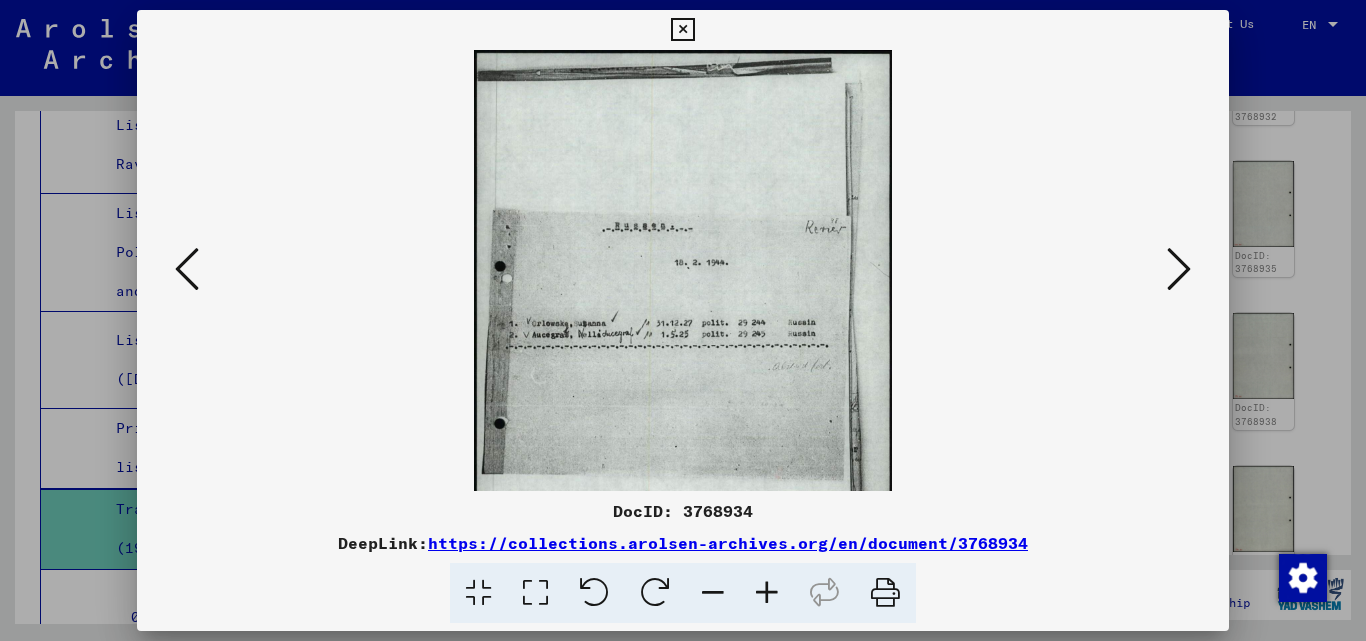 click at bounding box center (767, 593) 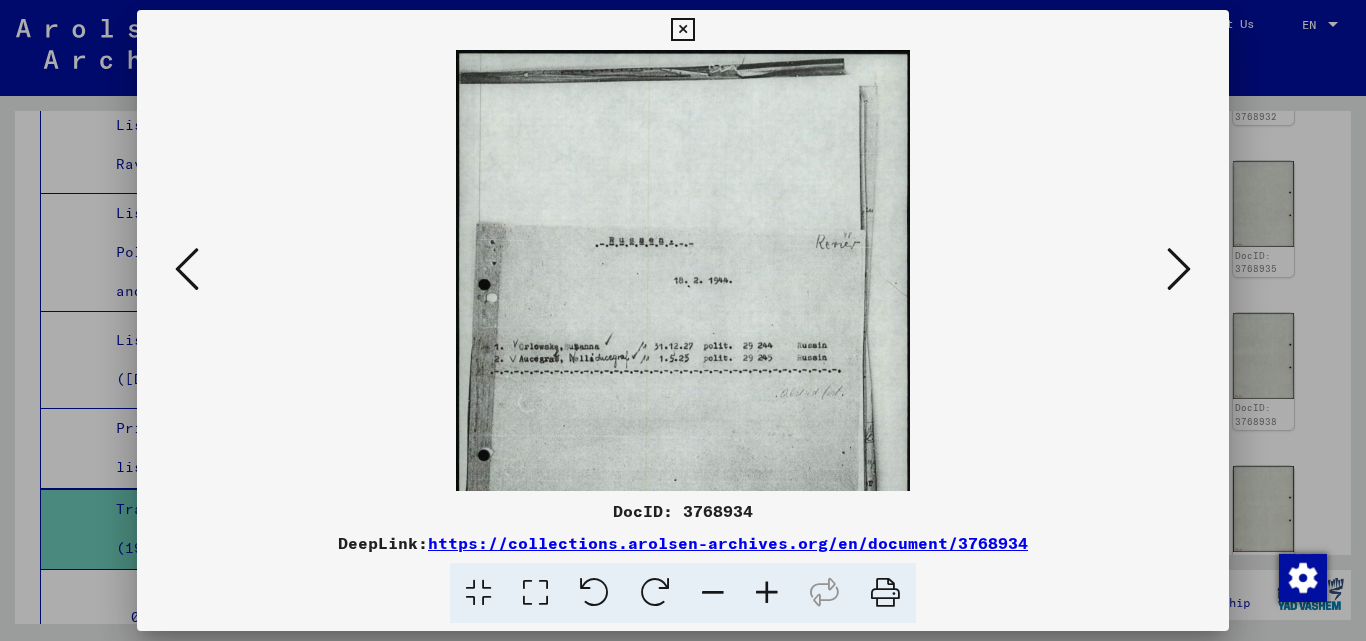 click at bounding box center [767, 593] 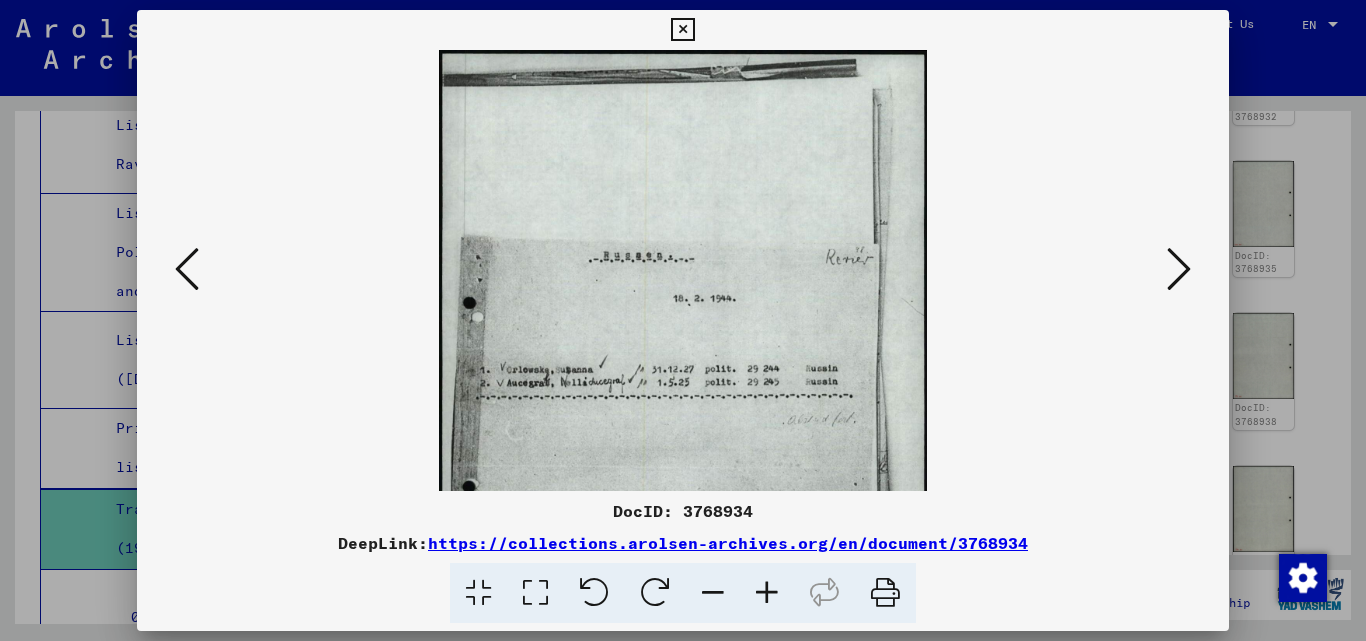 click at bounding box center (767, 593) 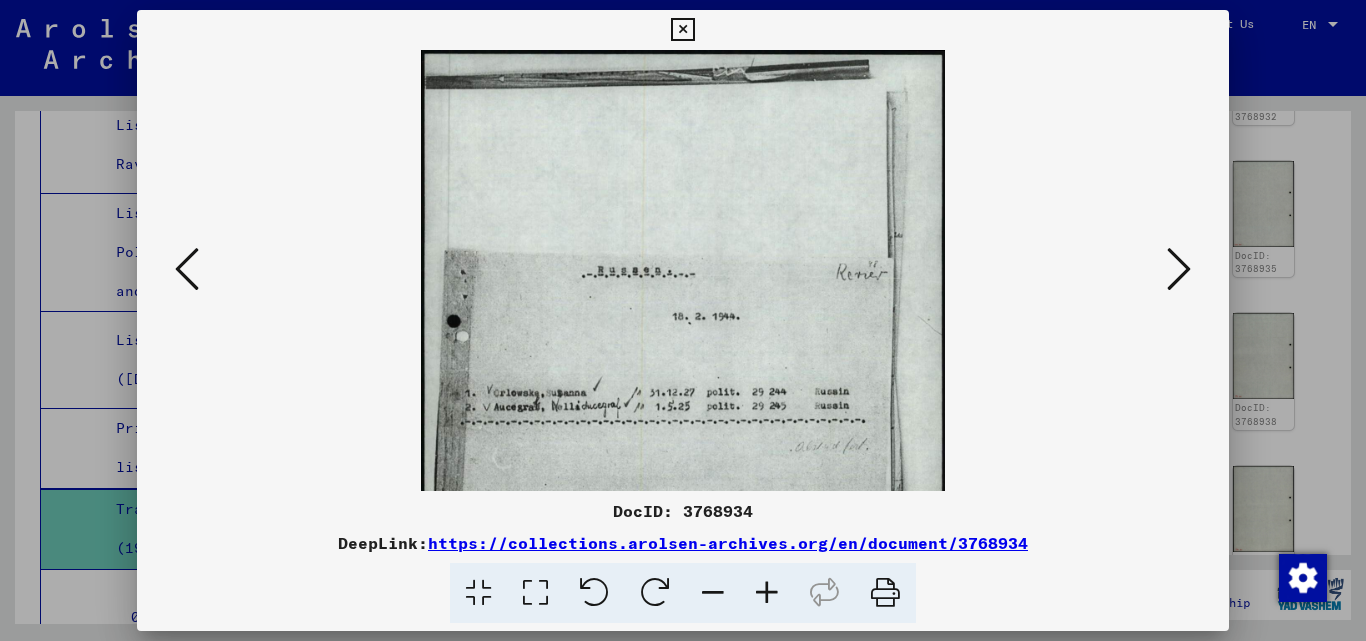 click at bounding box center (767, 593) 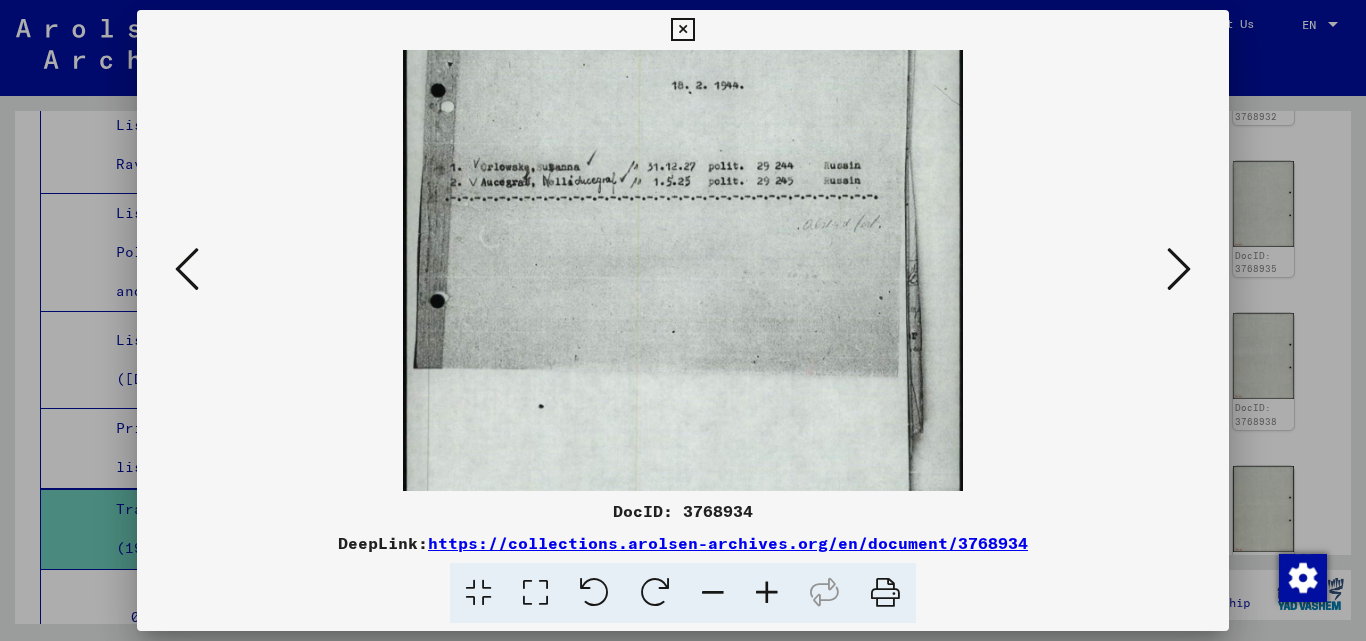 scroll, scrollTop: 204, scrollLeft: 0, axis: vertical 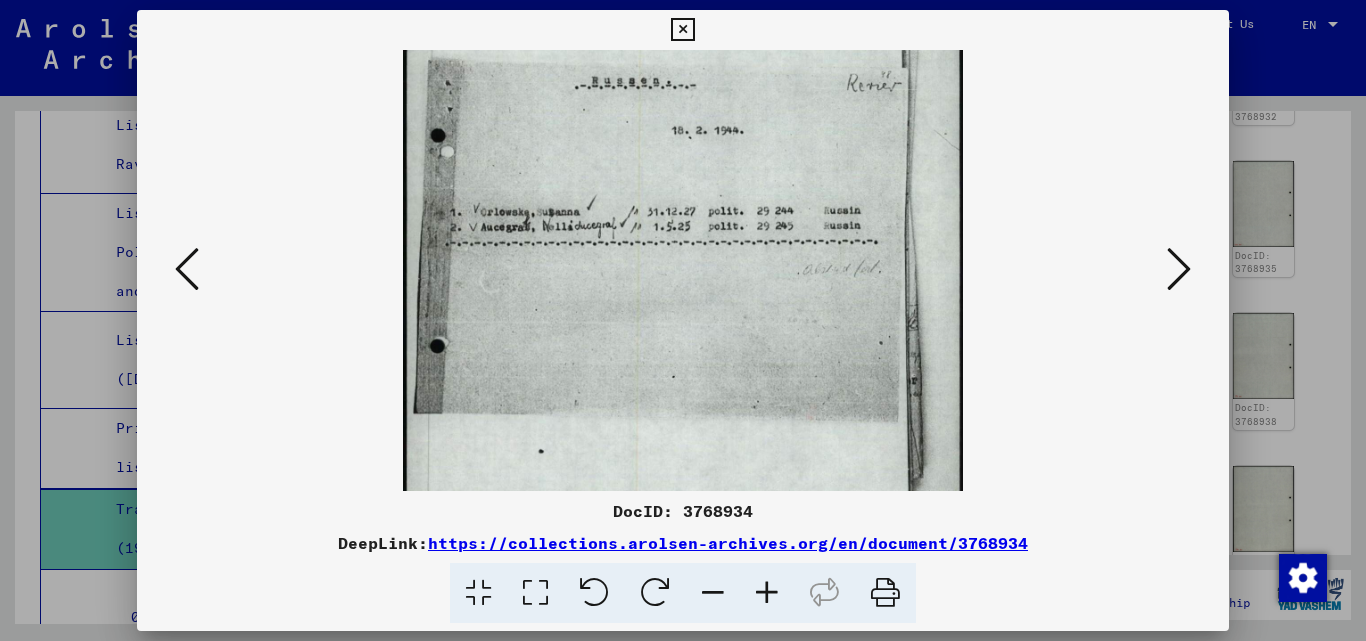 drag, startPoint x: 733, startPoint y: 265, endPoint x: 769, endPoint y: 121, distance: 148.43181 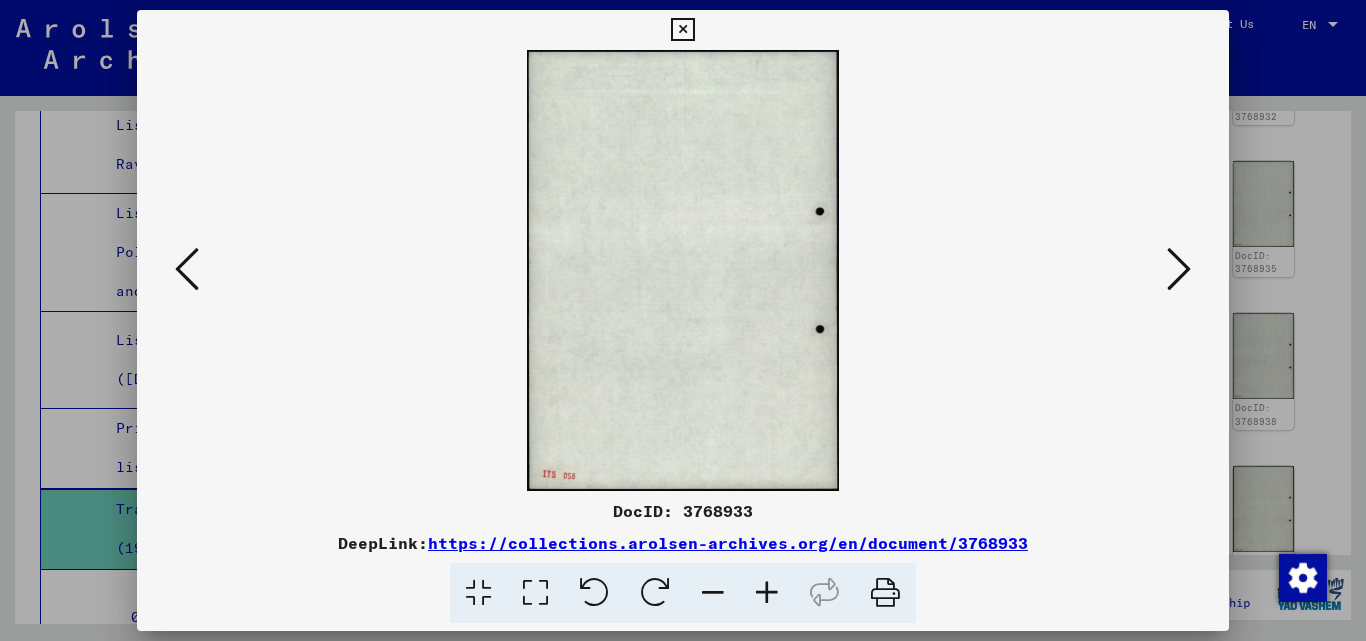 scroll, scrollTop: 0, scrollLeft: 0, axis: both 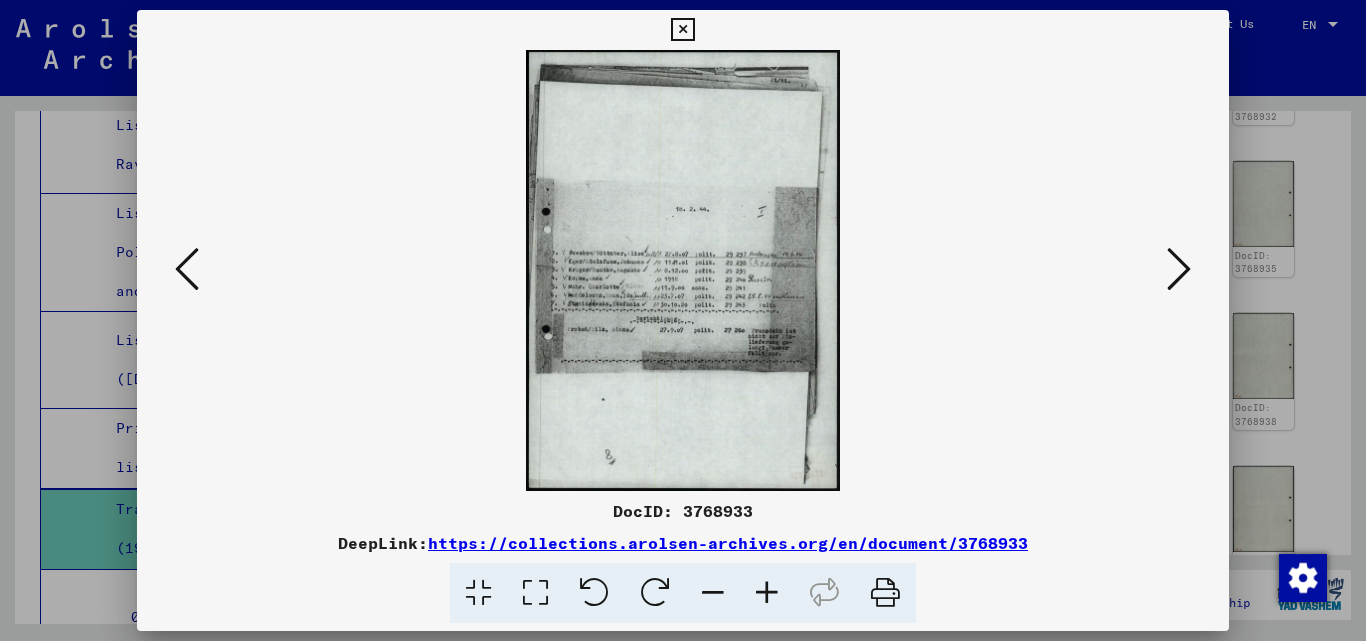click at bounding box center (767, 593) 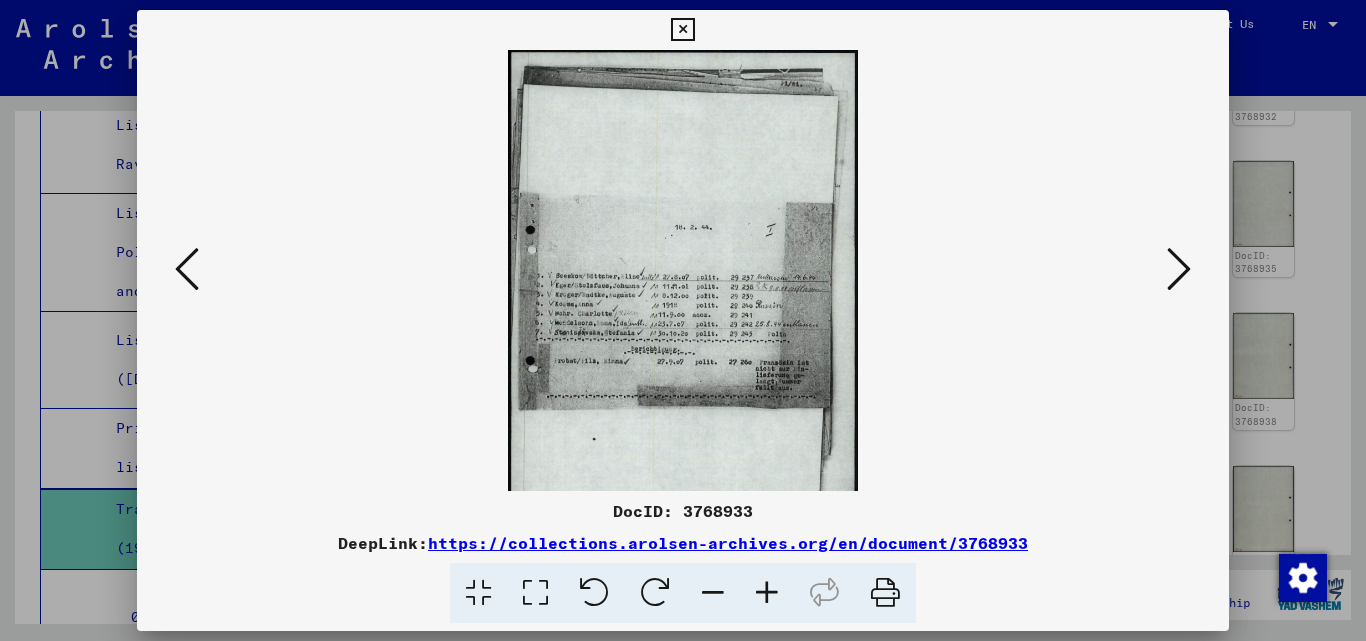click at bounding box center (767, 593) 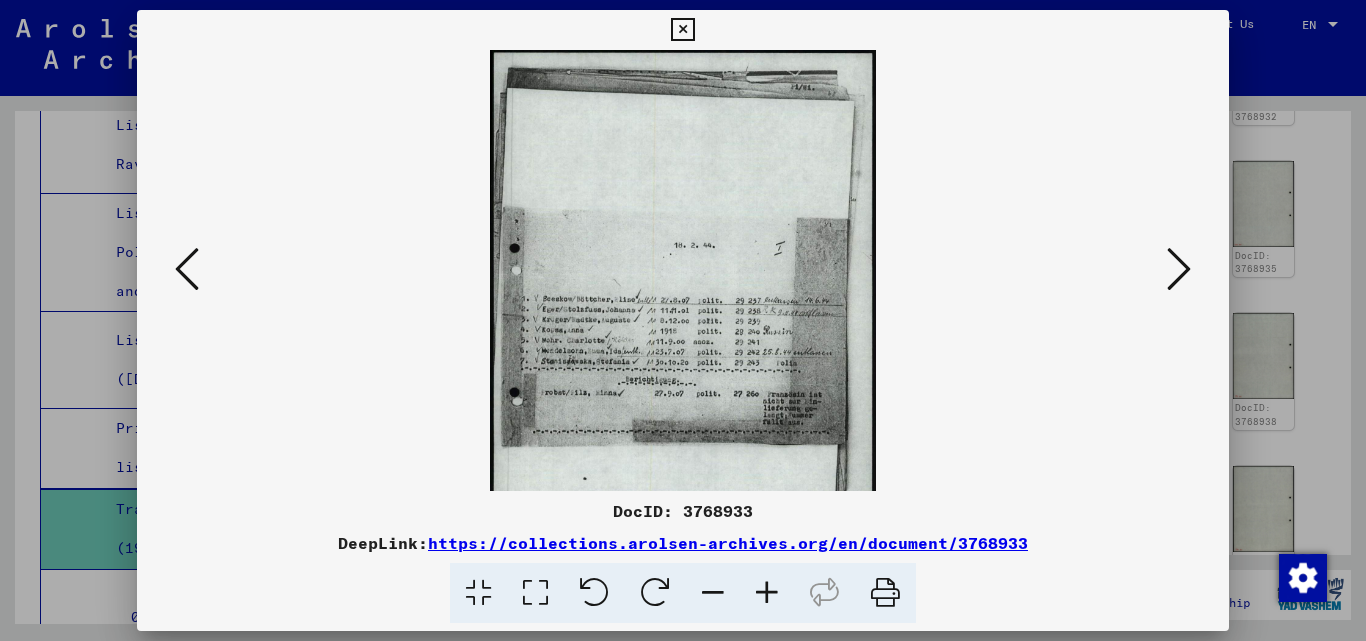 click at bounding box center [767, 593] 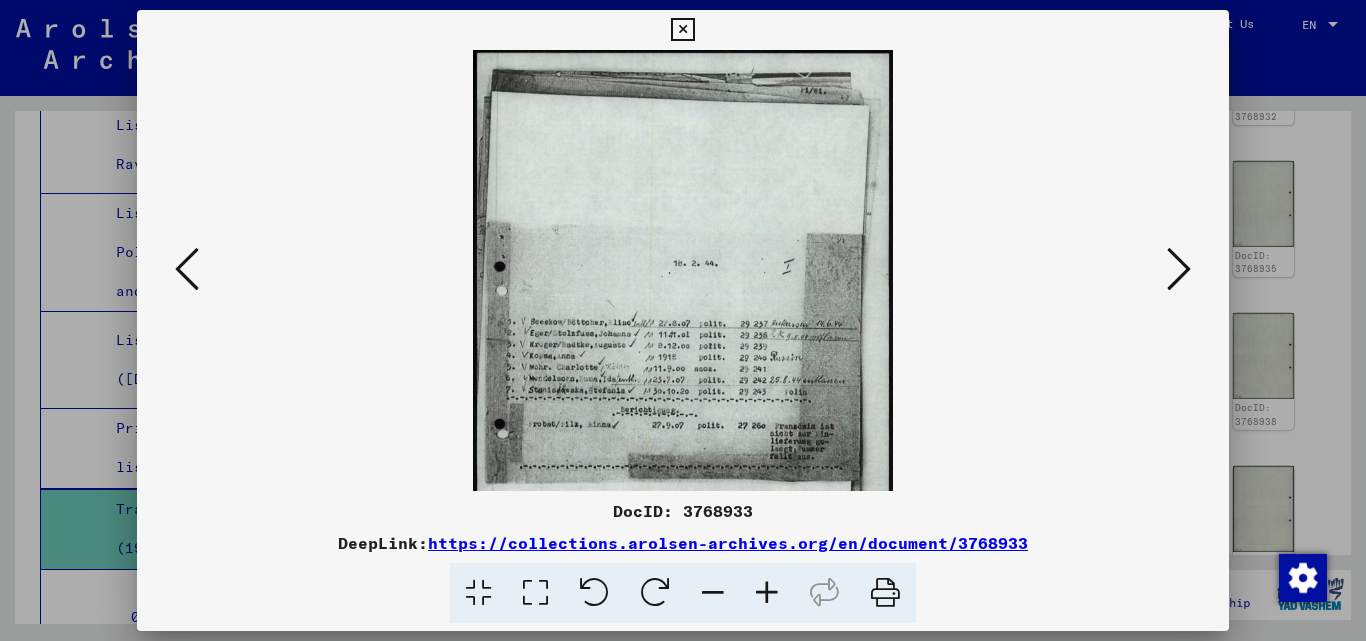 click at bounding box center [767, 593] 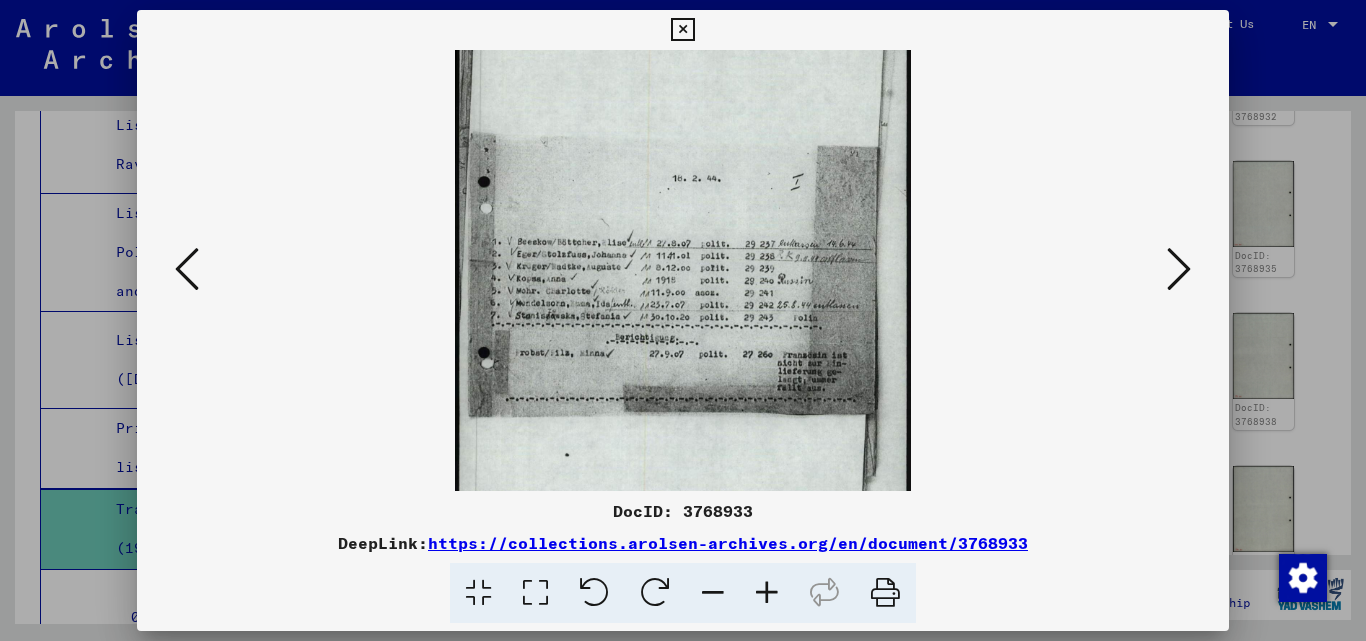scroll, scrollTop: 104, scrollLeft: 0, axis: vertical 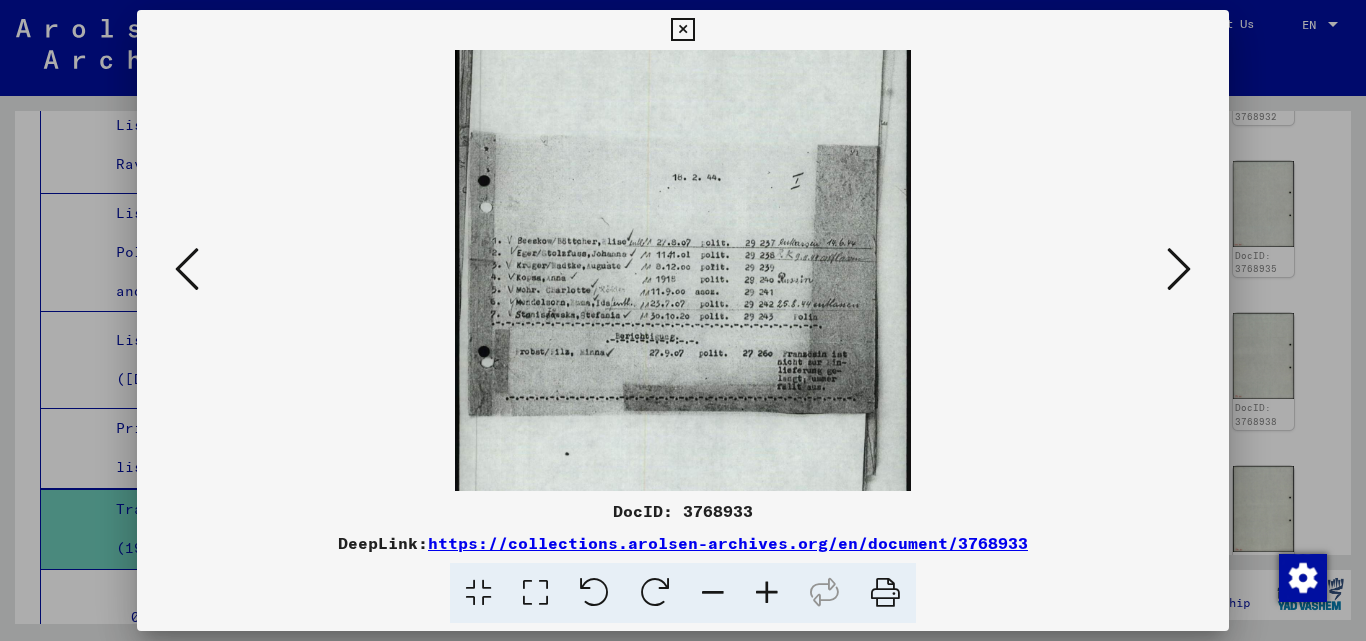 drag, startPoint x: 716, startPoint y: 428, endPoint x: 724, endPoint y: 324, distance: 104.307236 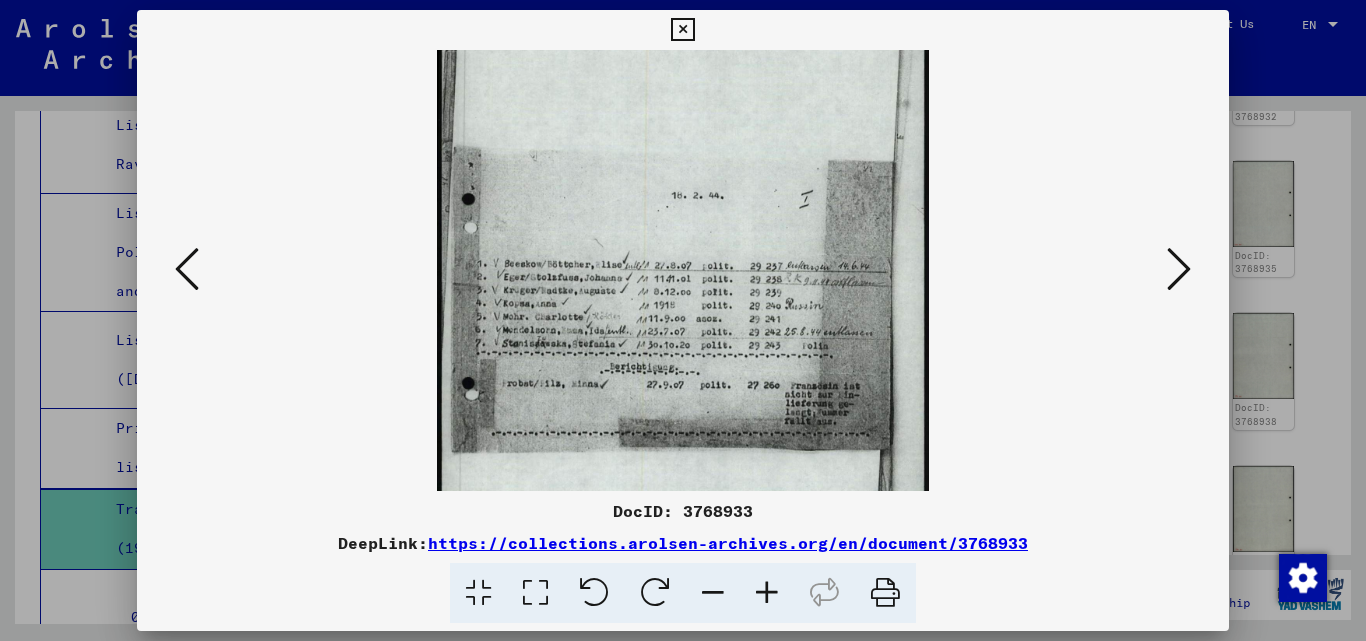 click at bounding box center [767, 593] 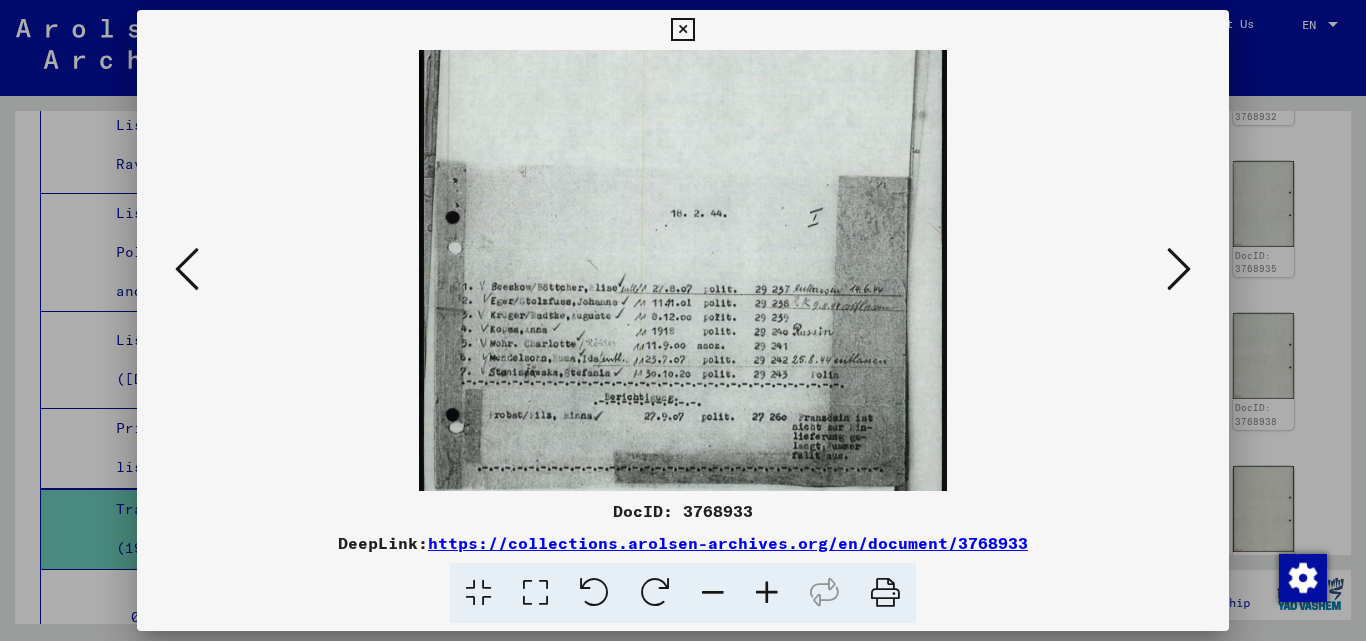 click at bounding box center (683, 270) 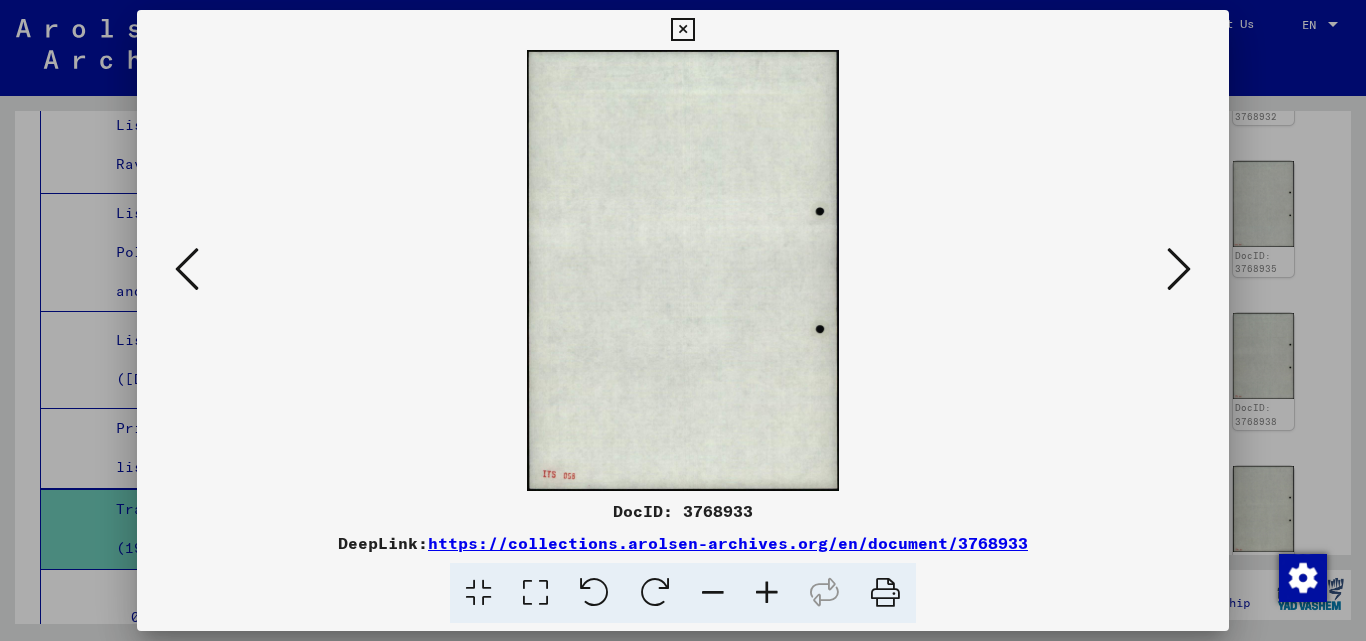 scroll, scrollTop: 0, scrollLeft: 0, axis: both 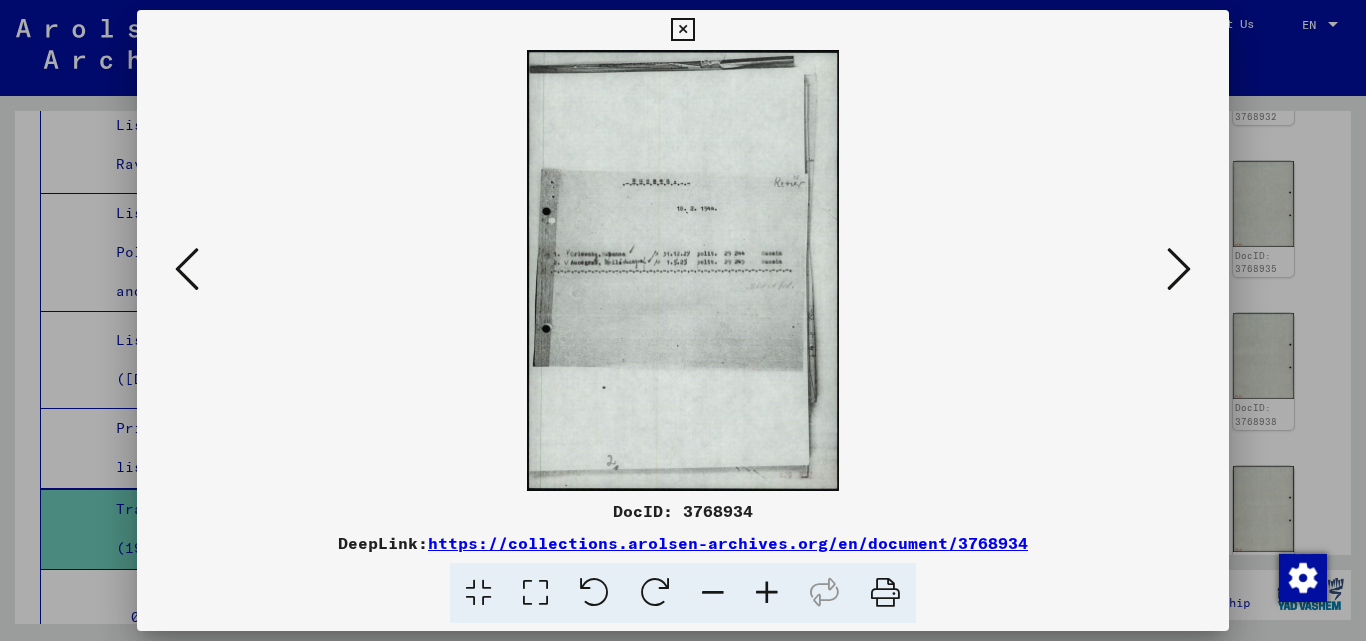 click at bounding box center [1179, 269] 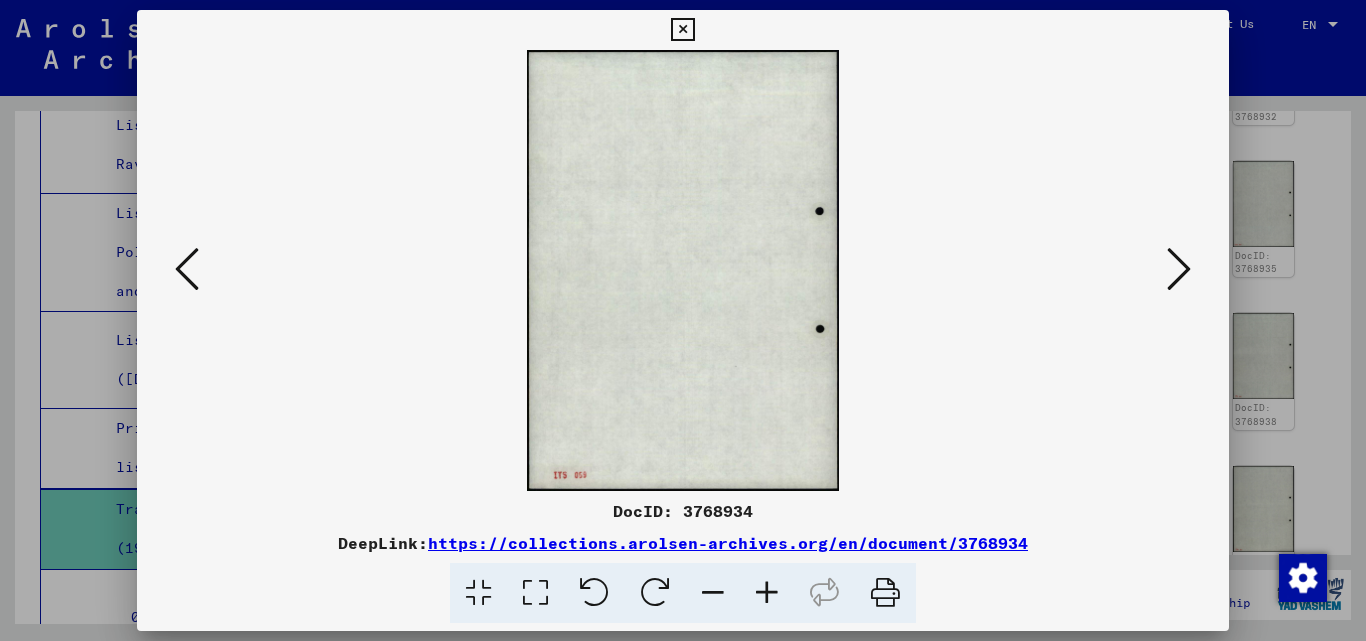 click at bounding box center [767, 593] 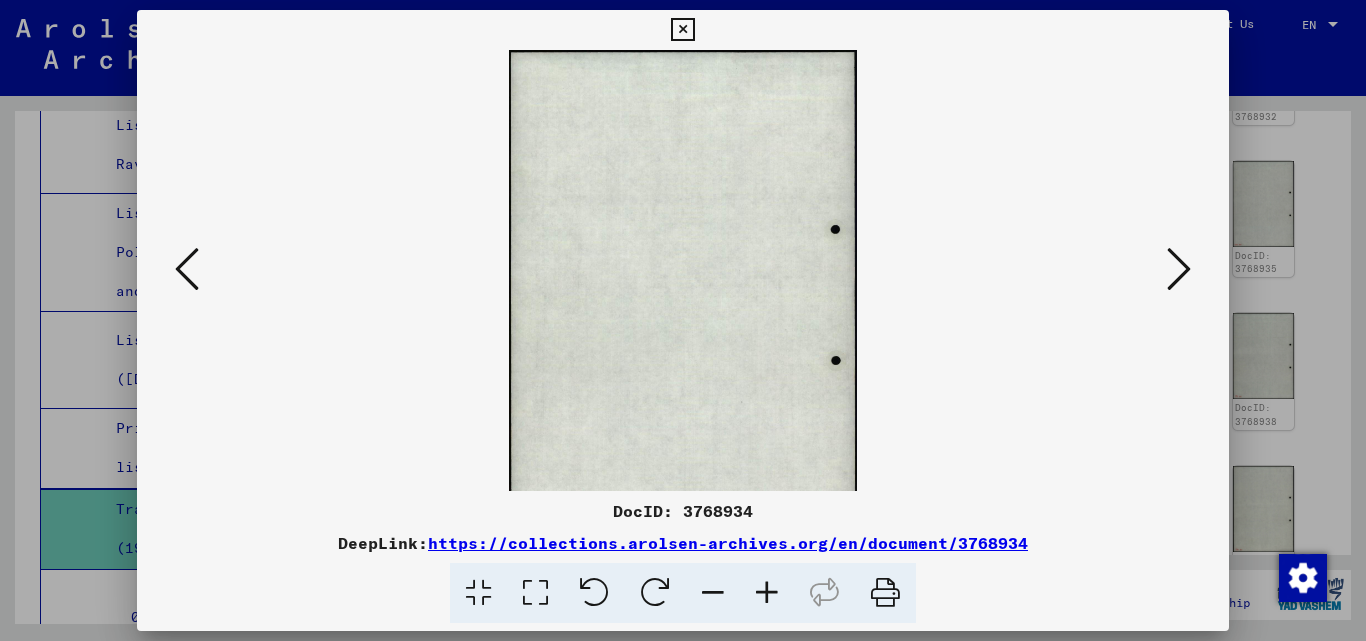 click at bounding box center (683, 270) 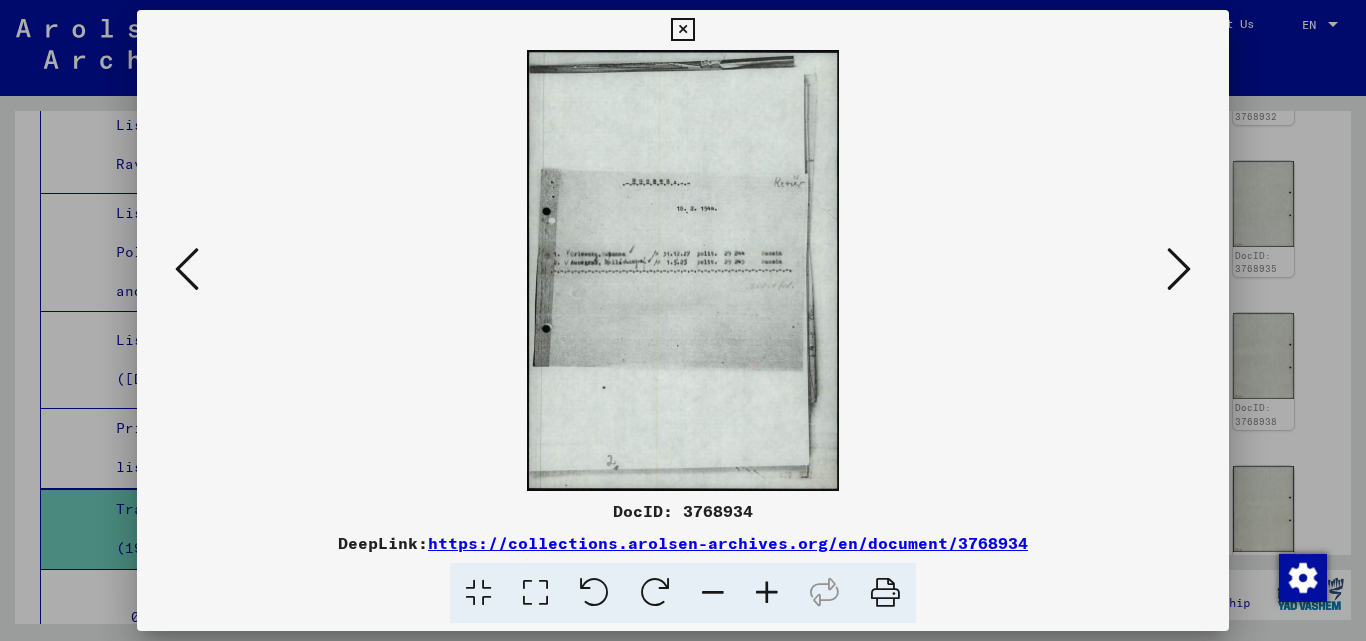 click at bounding box center [683, 270] 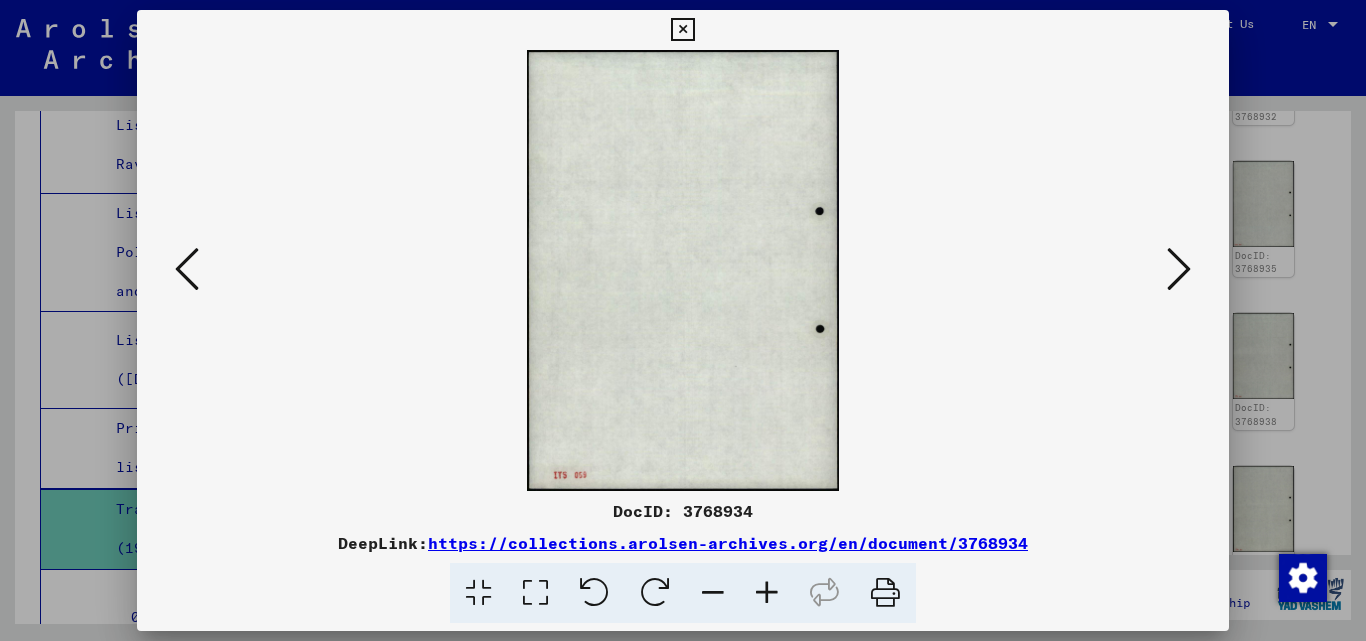 click at bounding box center [767, 593] 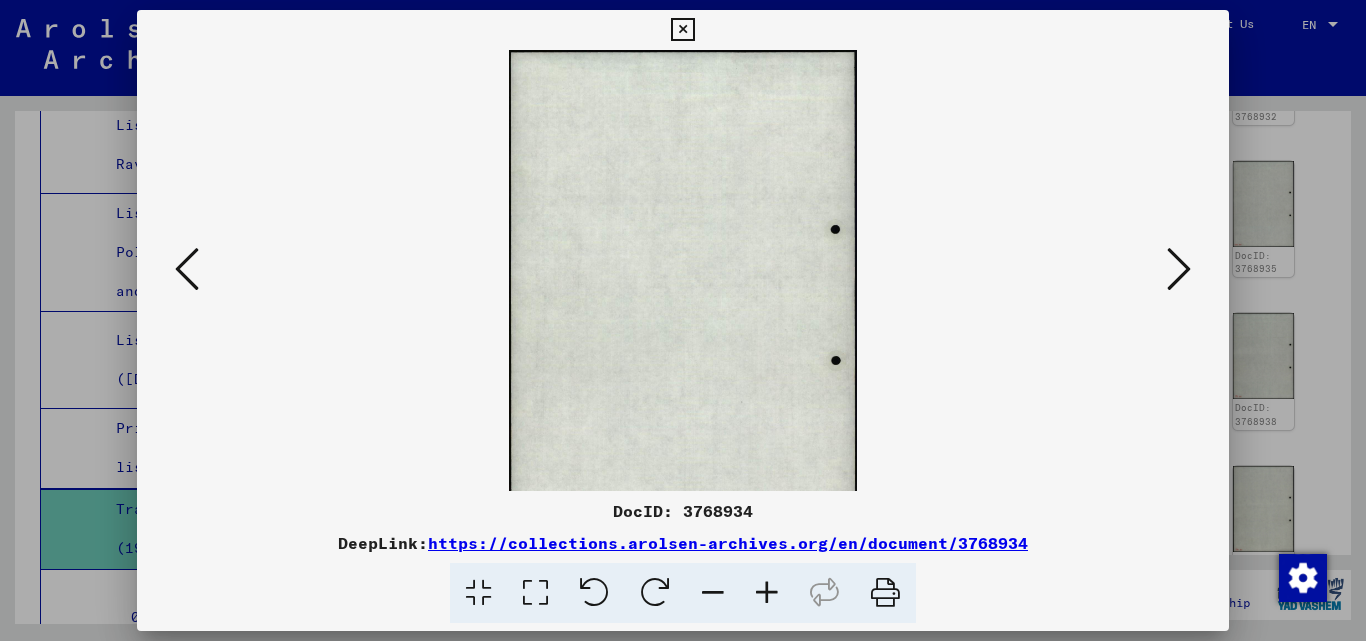scroll, scrollTop: 50, scrollLeft: 0, axis: vertical 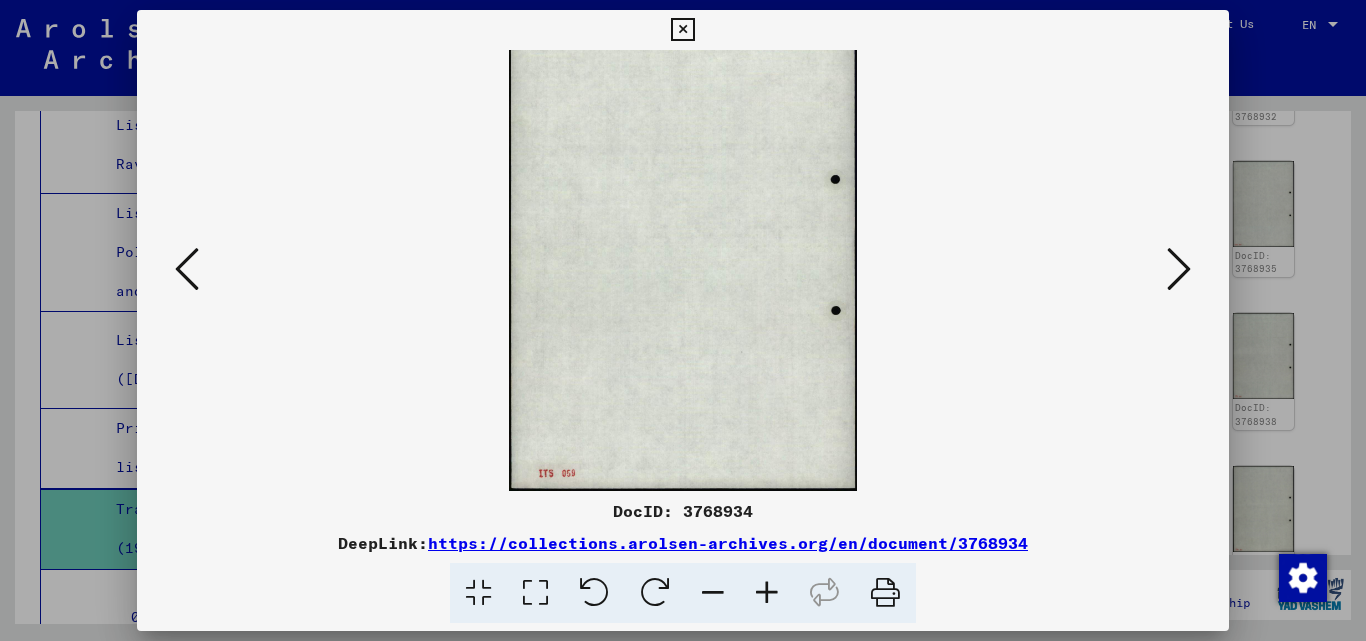 drag, startPoint x: 601, startPoint y: 155, endPoint x: 657, endPoint y: -37, distance: 200 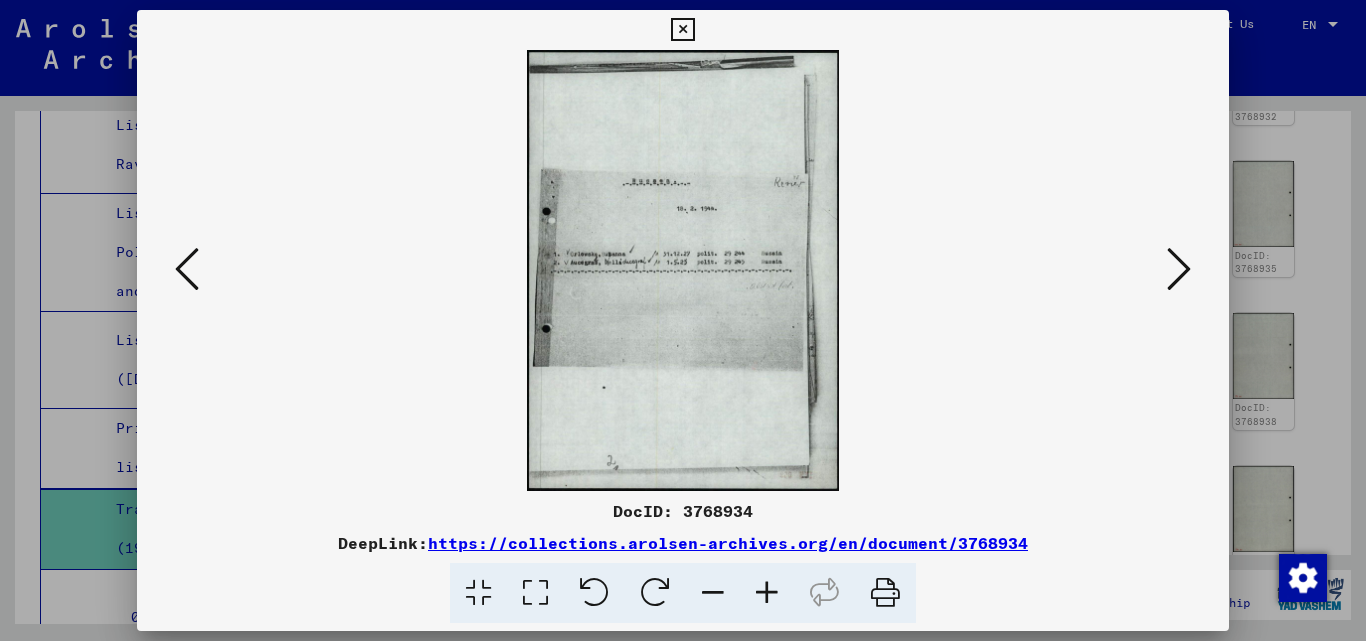 click at bounding box center (767, 593) 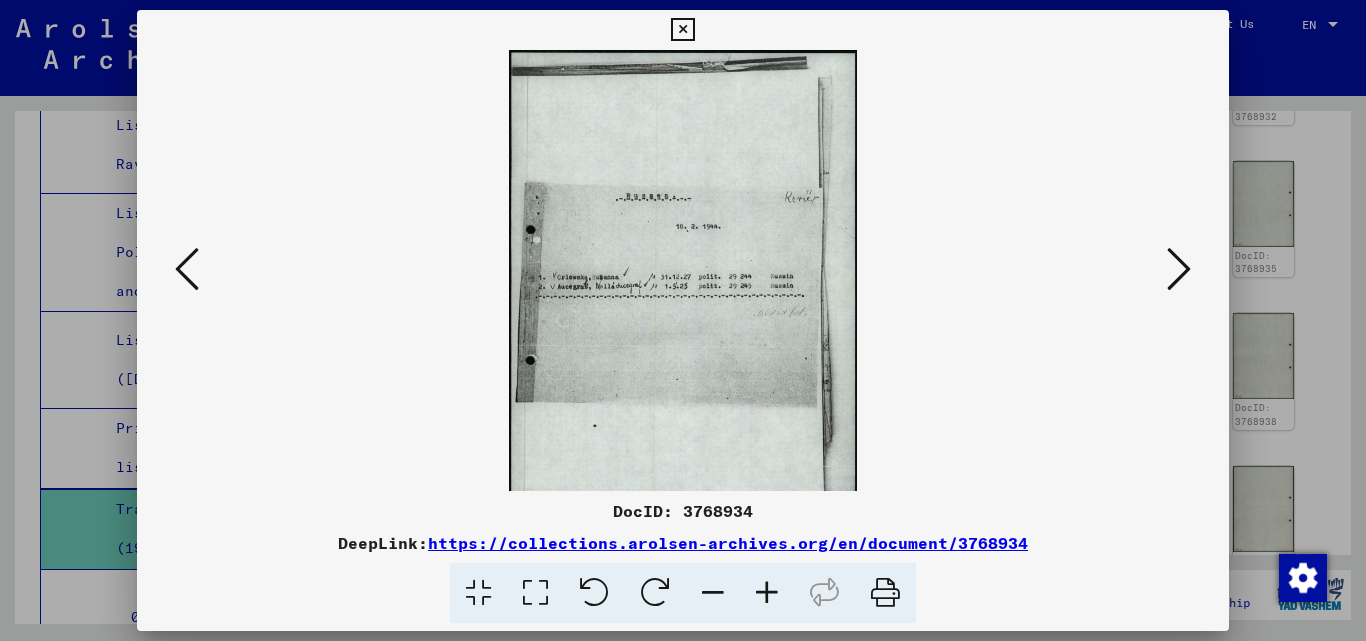 click at bounding box center [767, 593] 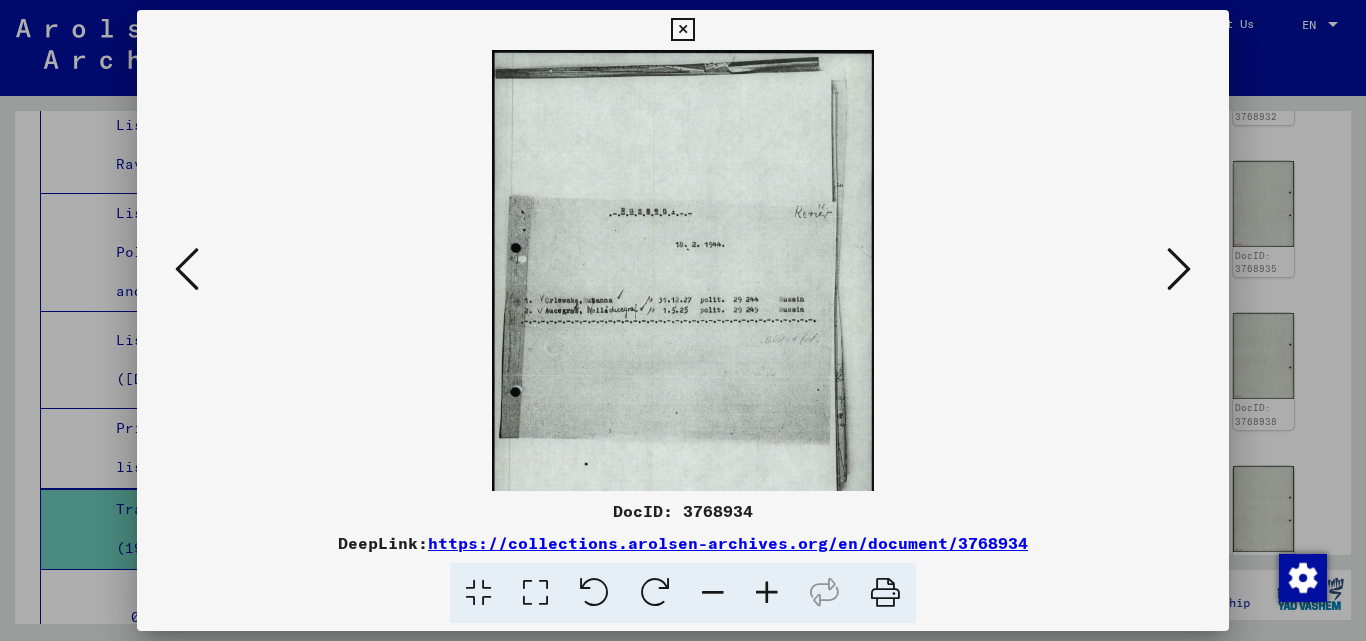 click at bounding box center (767, 593) 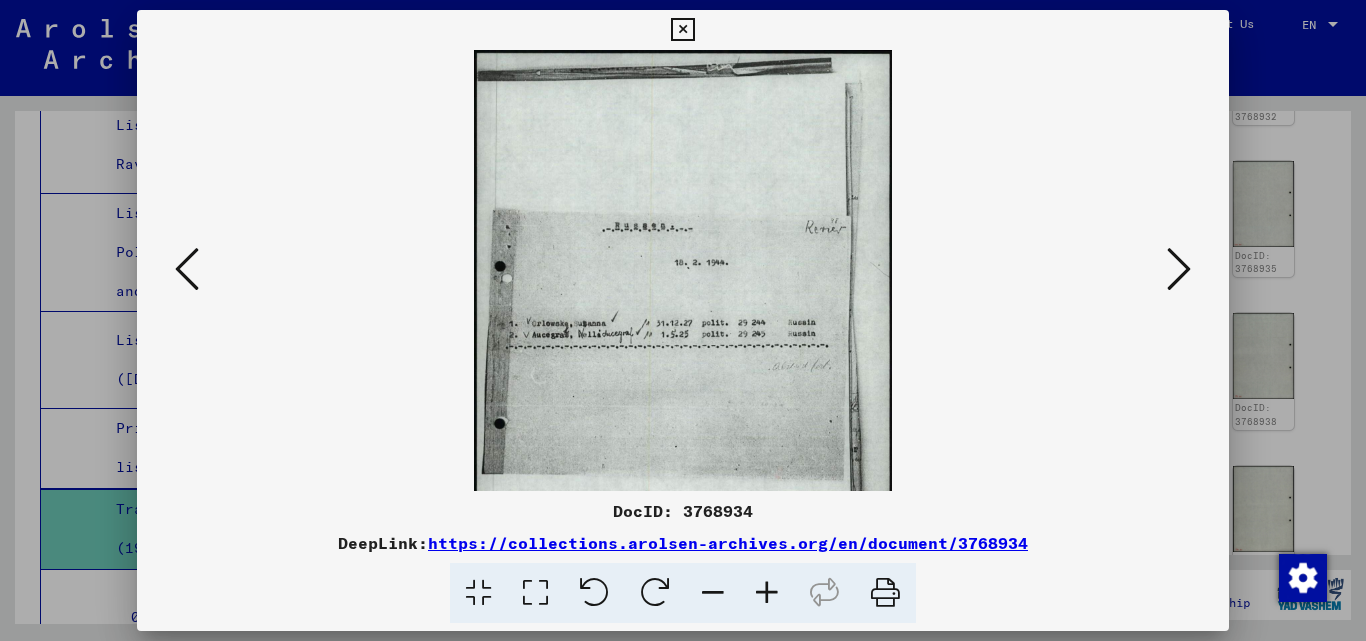 click at bounding box center [767, 593] 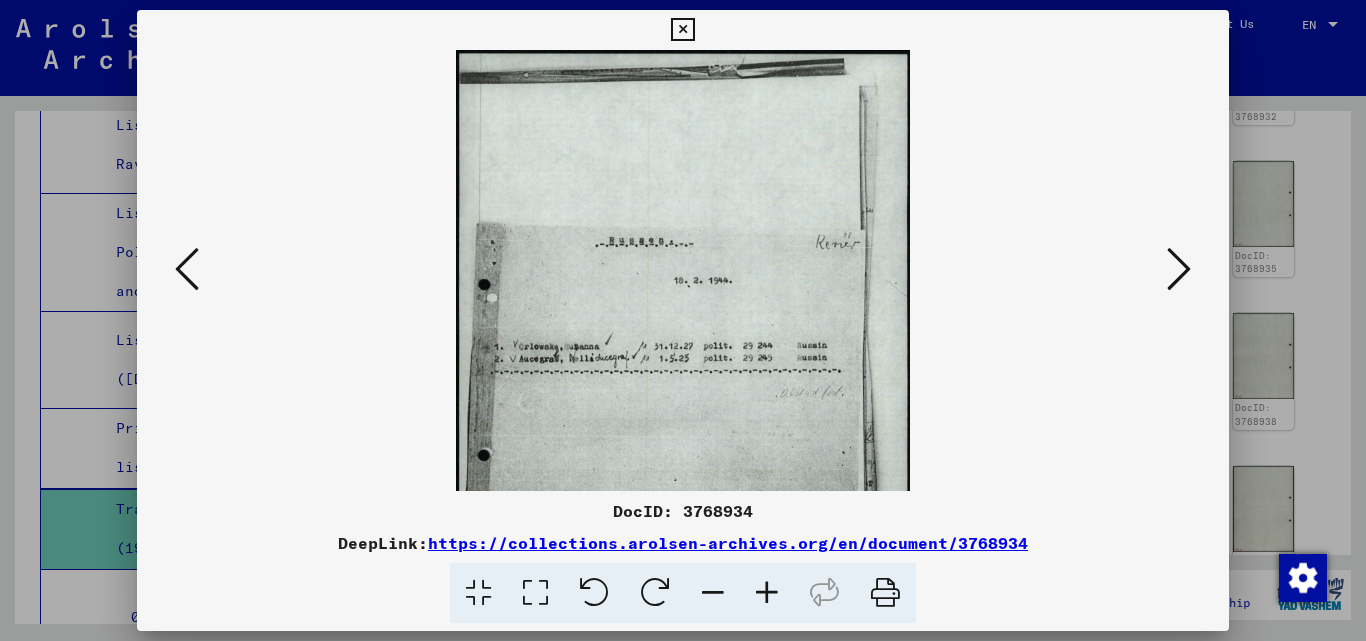 click at bounding box center [767, 593] 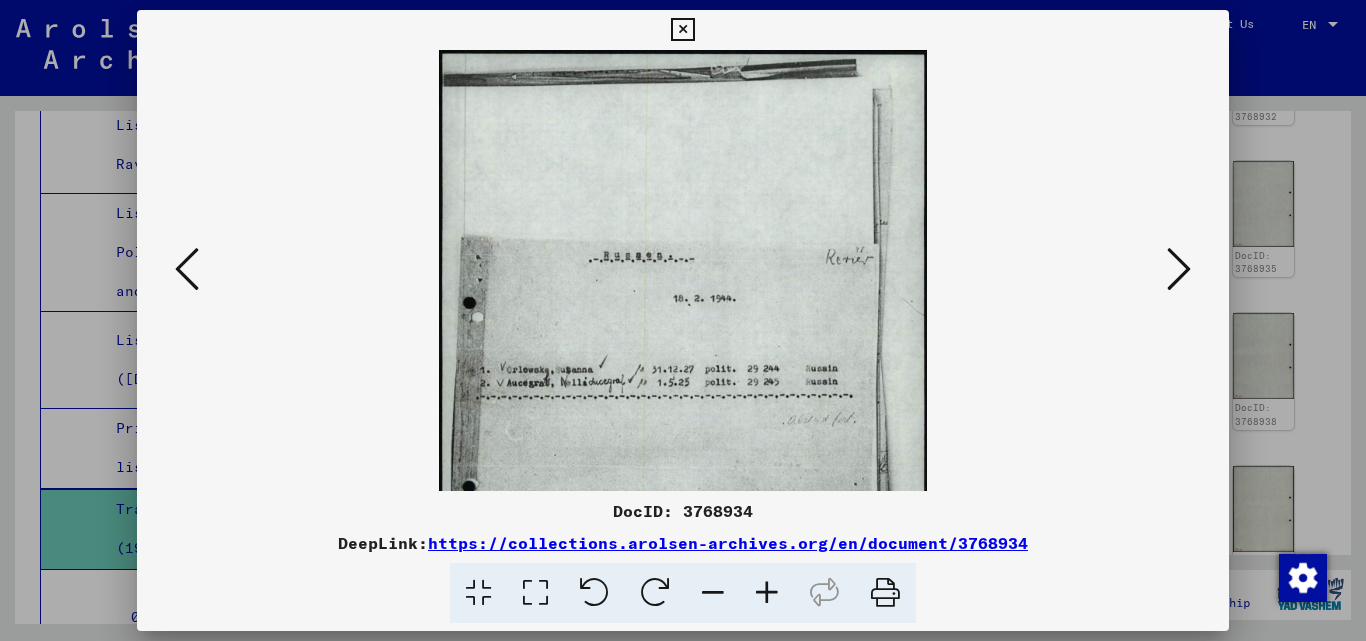 click at bounding box center (767, 593) 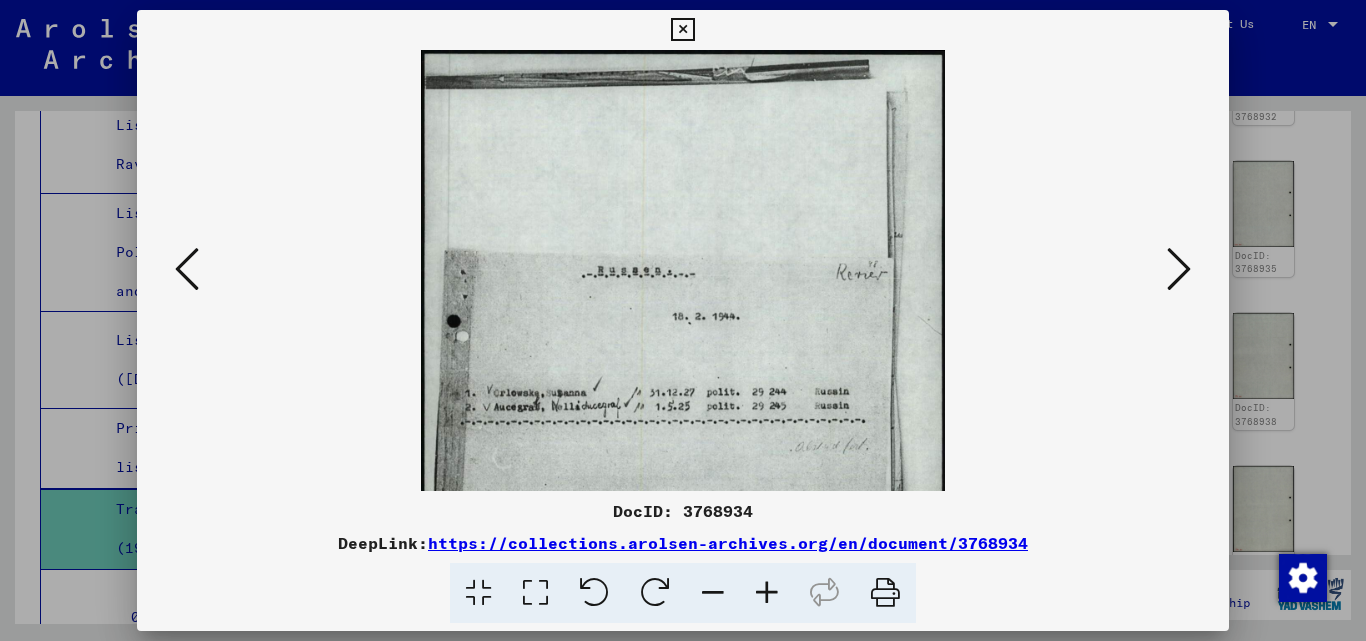 click at bounding box center (767, 593) 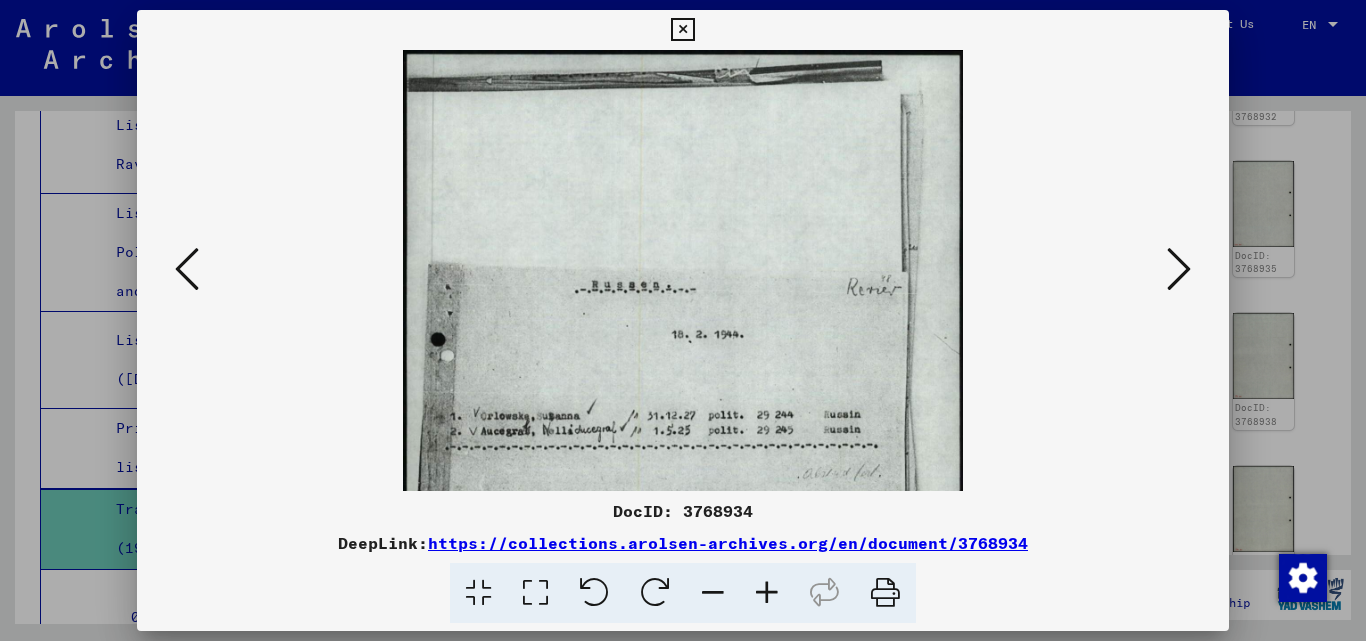 click at bounding box center (767, 593) 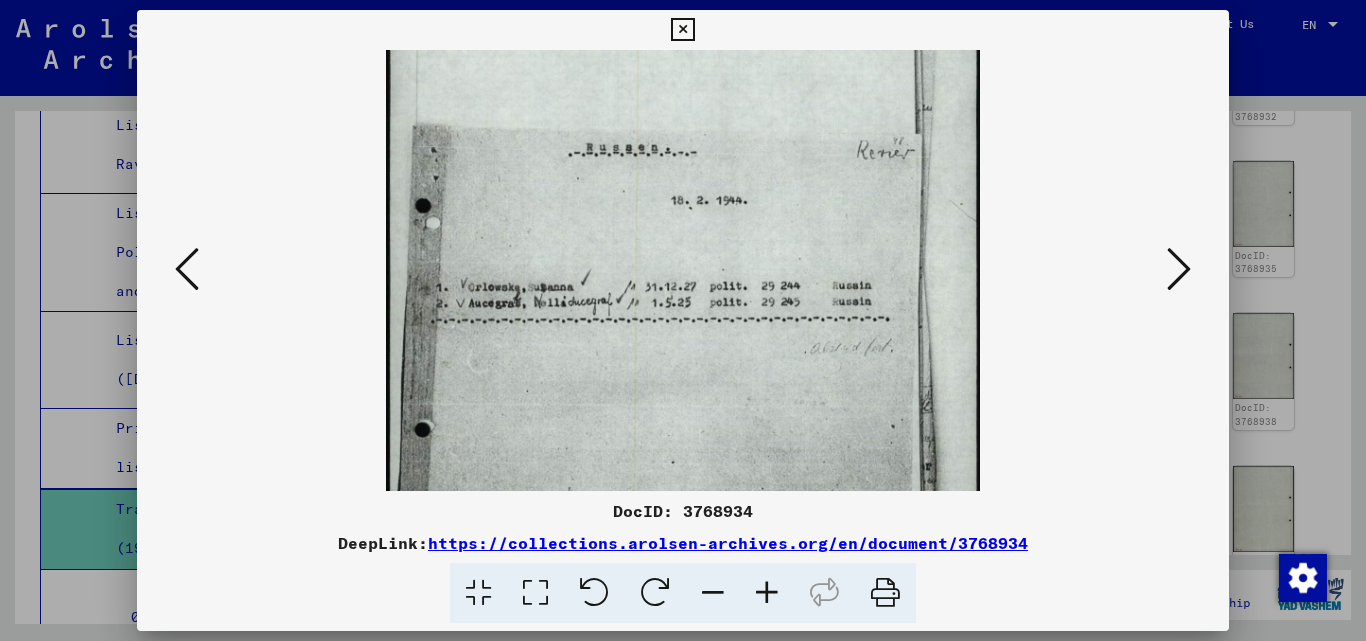 scroll, scrollTop: 158, scrollLeft: 0, axis: vertical 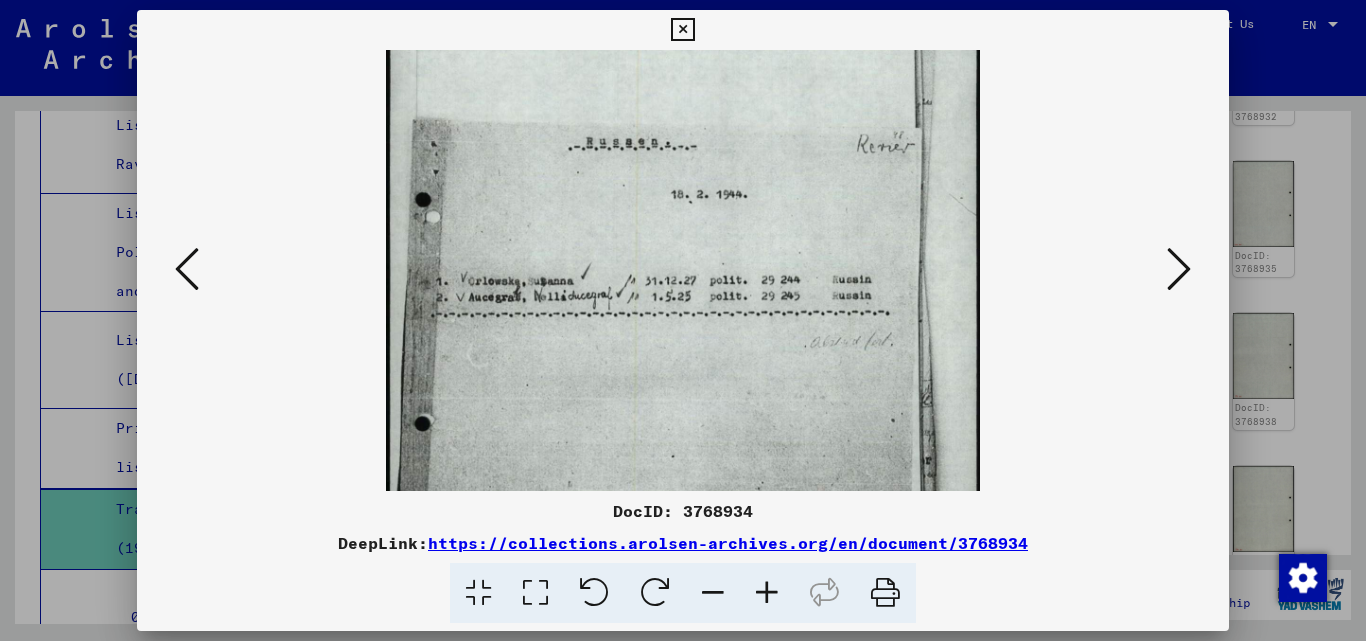 drag, startPoint x: 619, startPoint y: 307, endPoint x: 655, endPoint y: 149, distance: 162.04938 